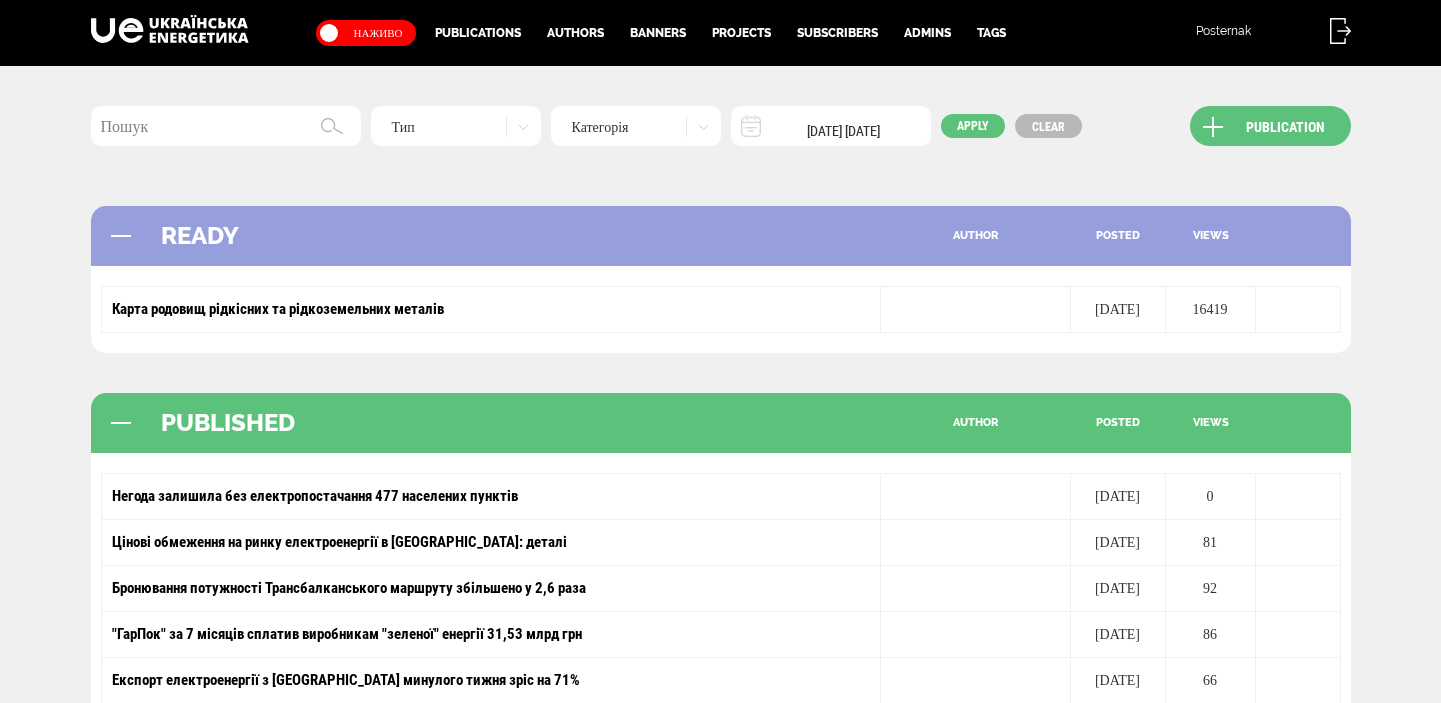 scroll, scrollTop: 0, scrollLeft: 0, axis: both 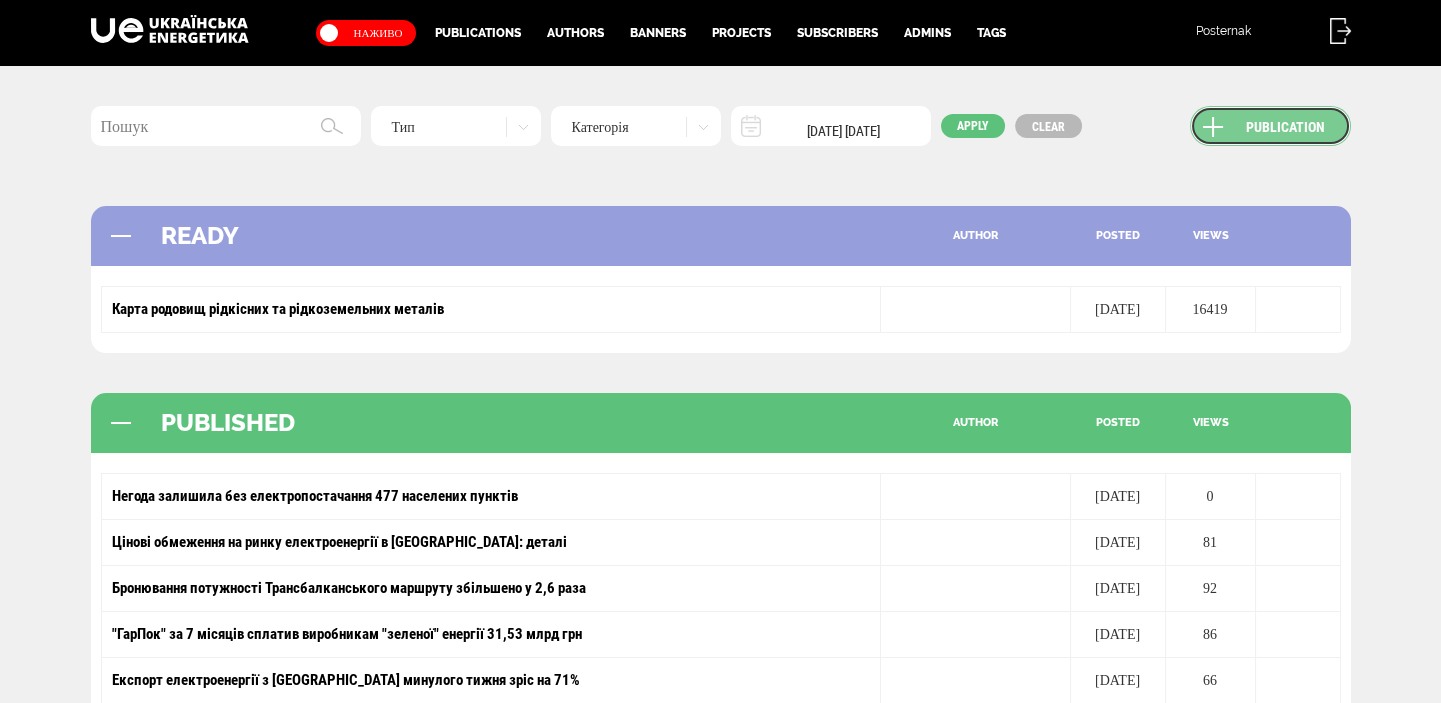 click on "Publication" at bounding box center [1270, 126] 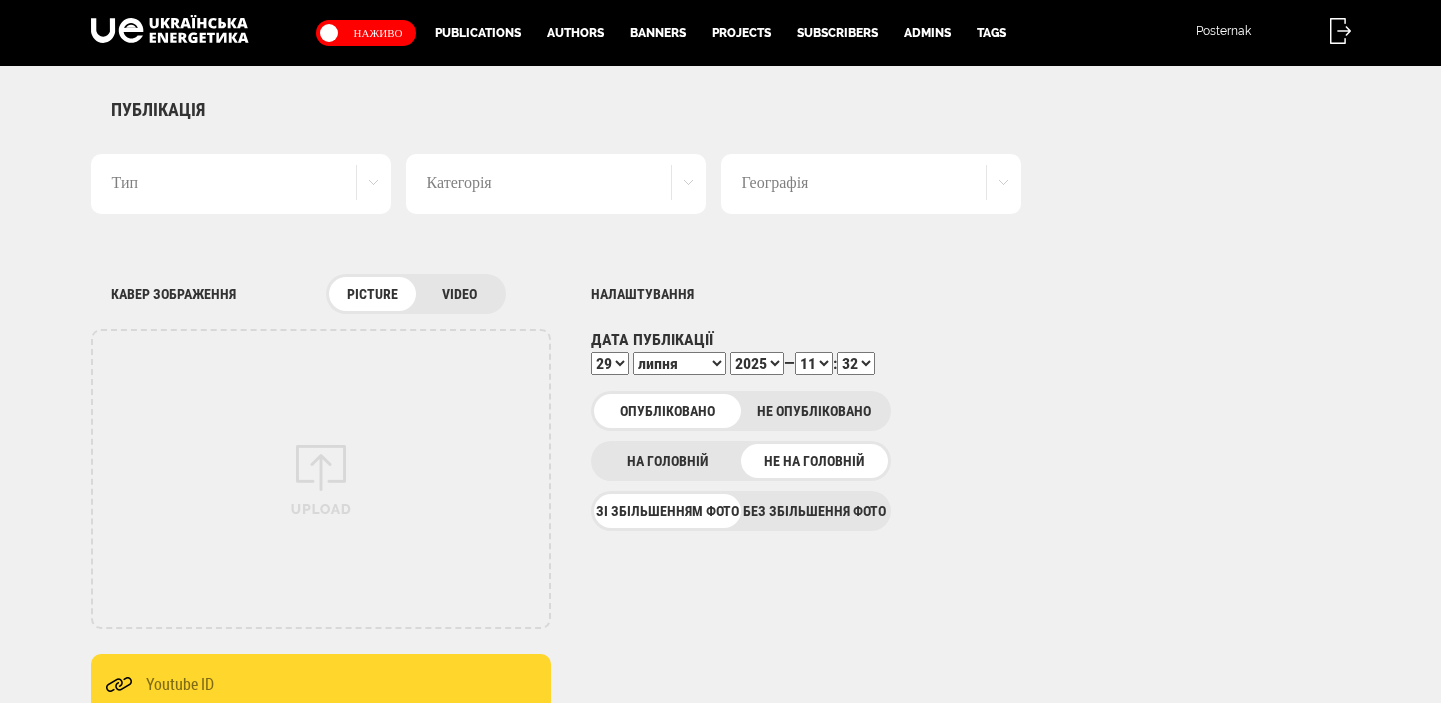 scroll, scrollTop: 0, scrollLeft: 0, axis: both 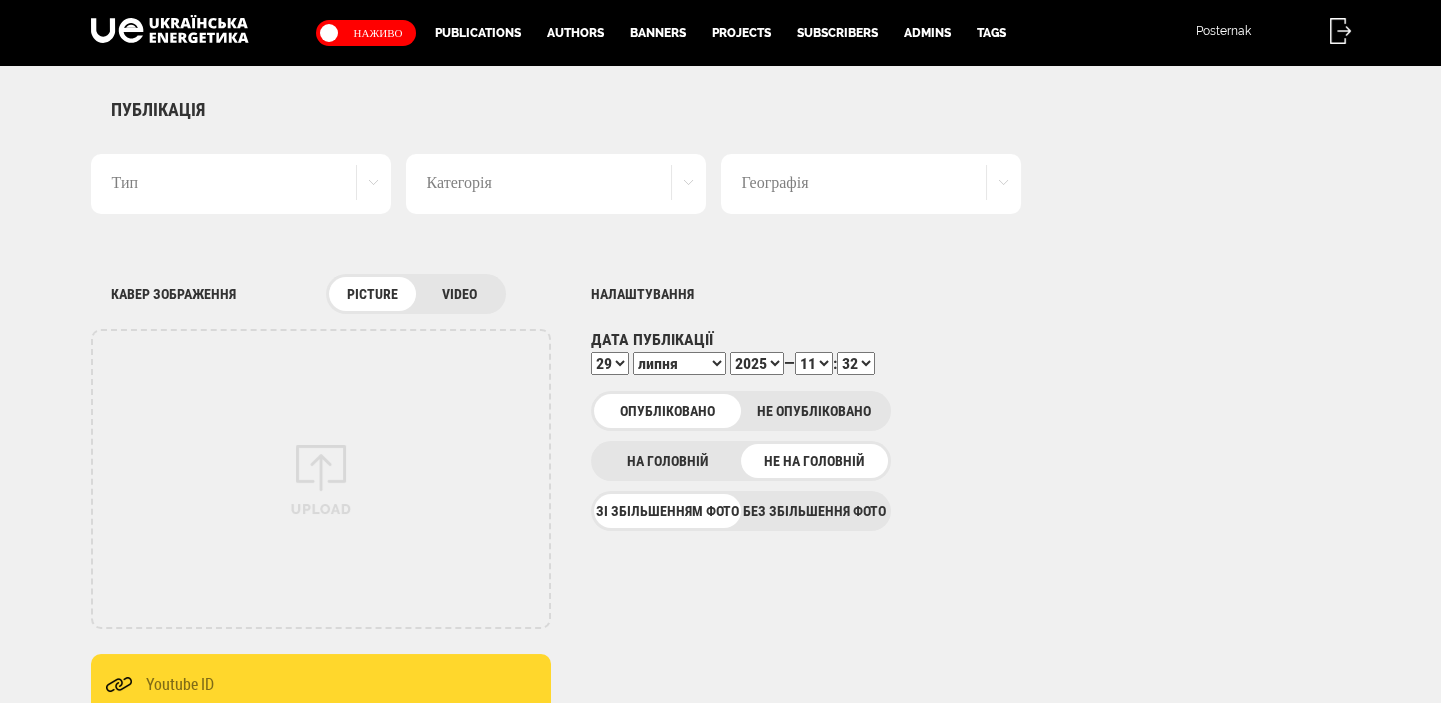 click on "Тип" at bounding box center [241, 184] 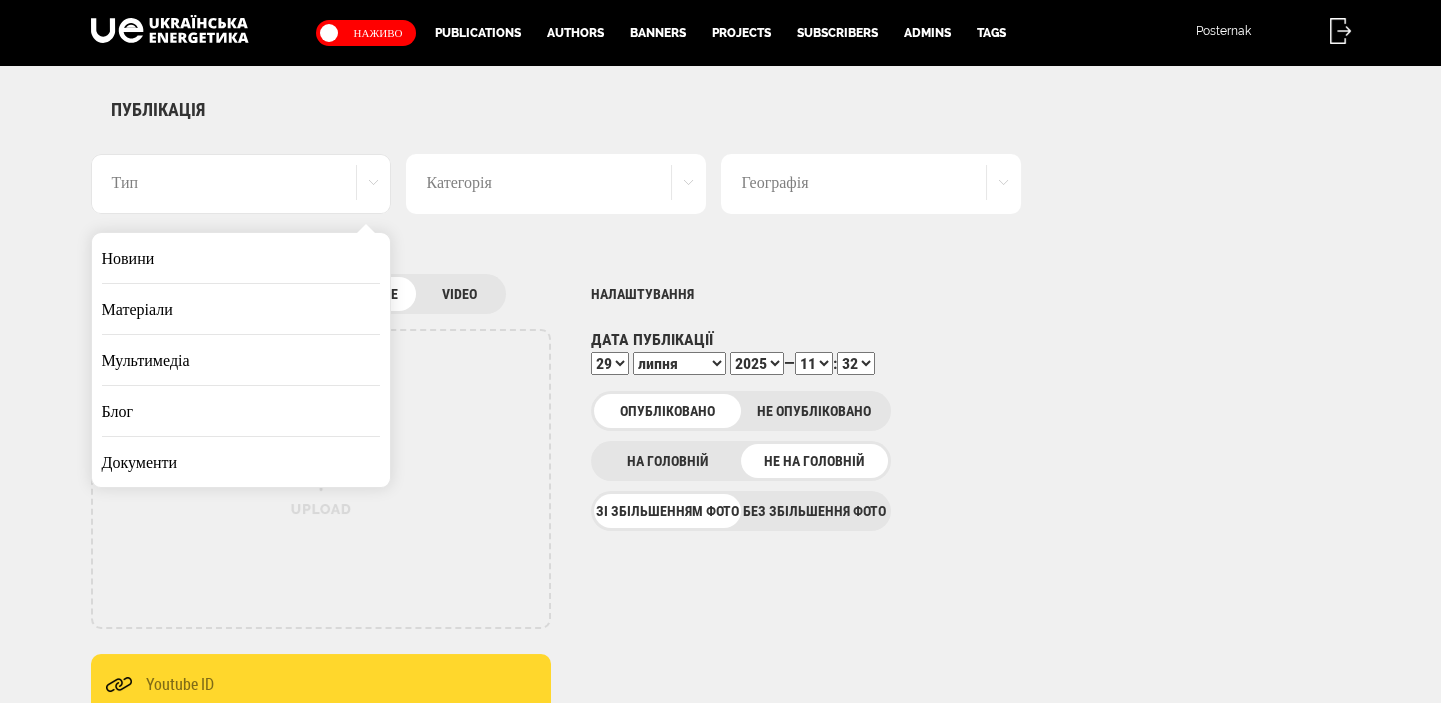 scroll, scrollTop: 0, scrollLeft: 0, axis: both 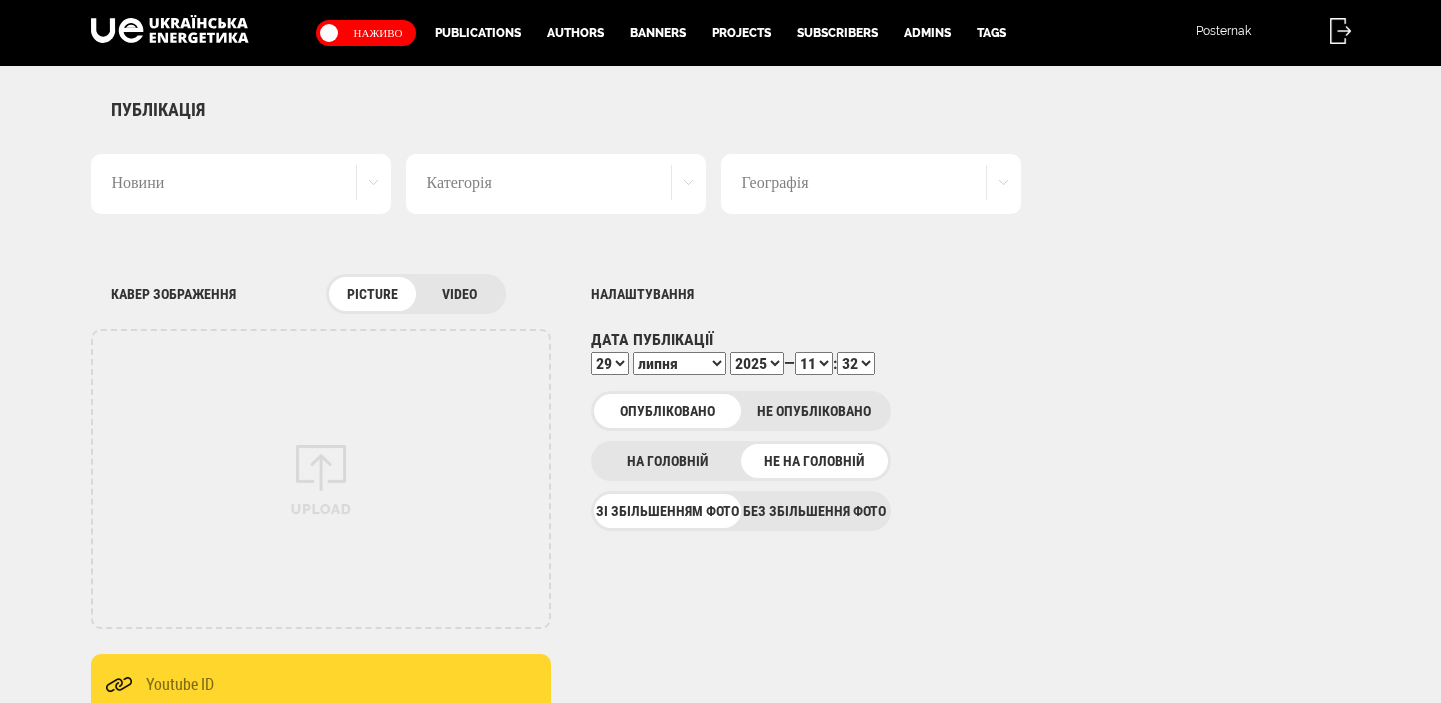 drag, startPoint x: 789, startPoint y: 505, endPoint x: 778, endPoint y: 505, distance: 11 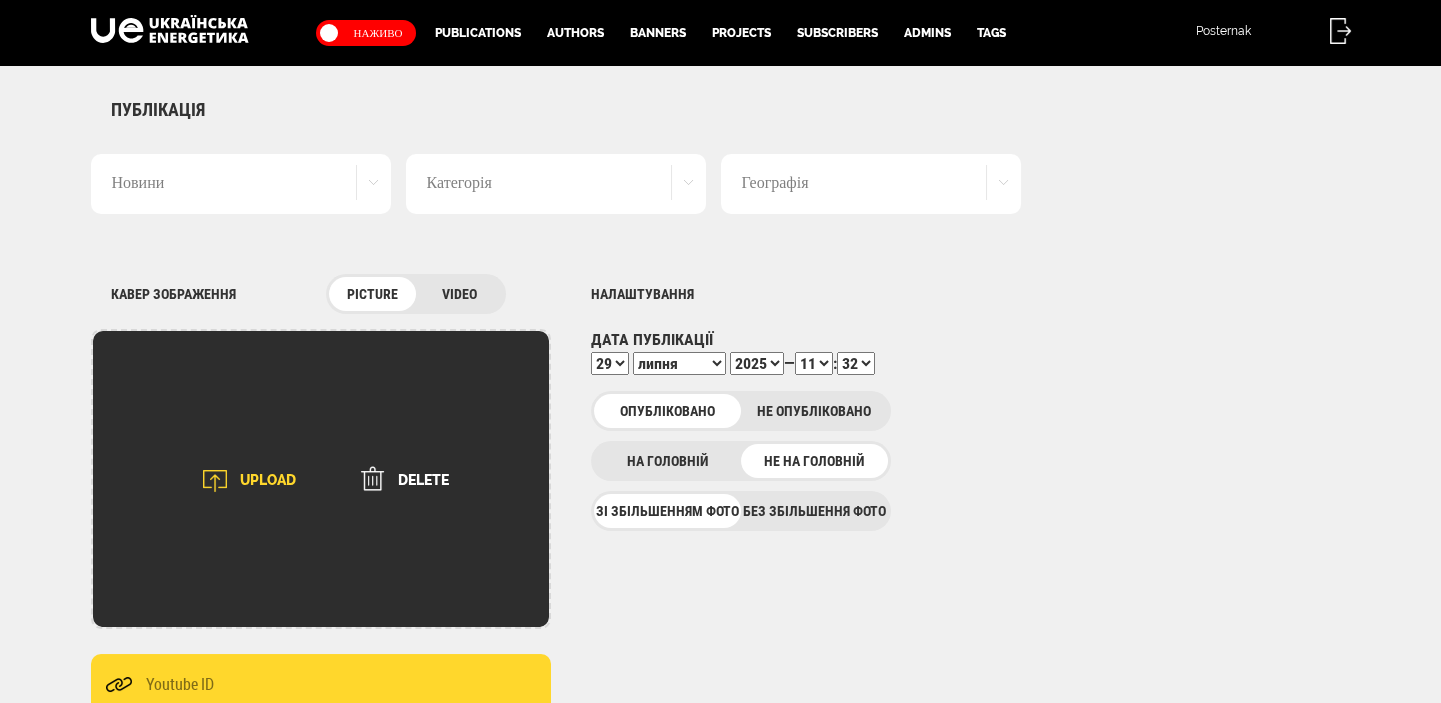 click at bounding box center (215, 481) 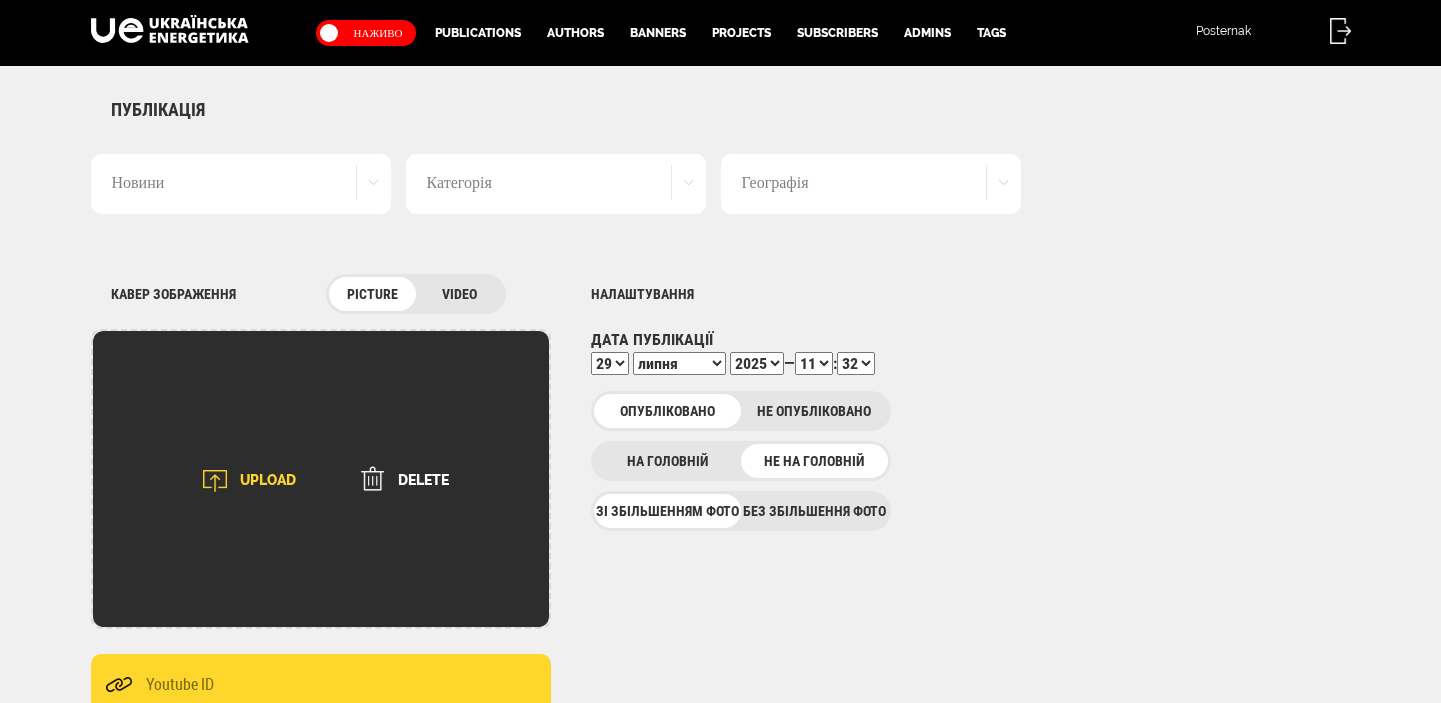 click on "UPLOAD" at bounding box center (243, 481) 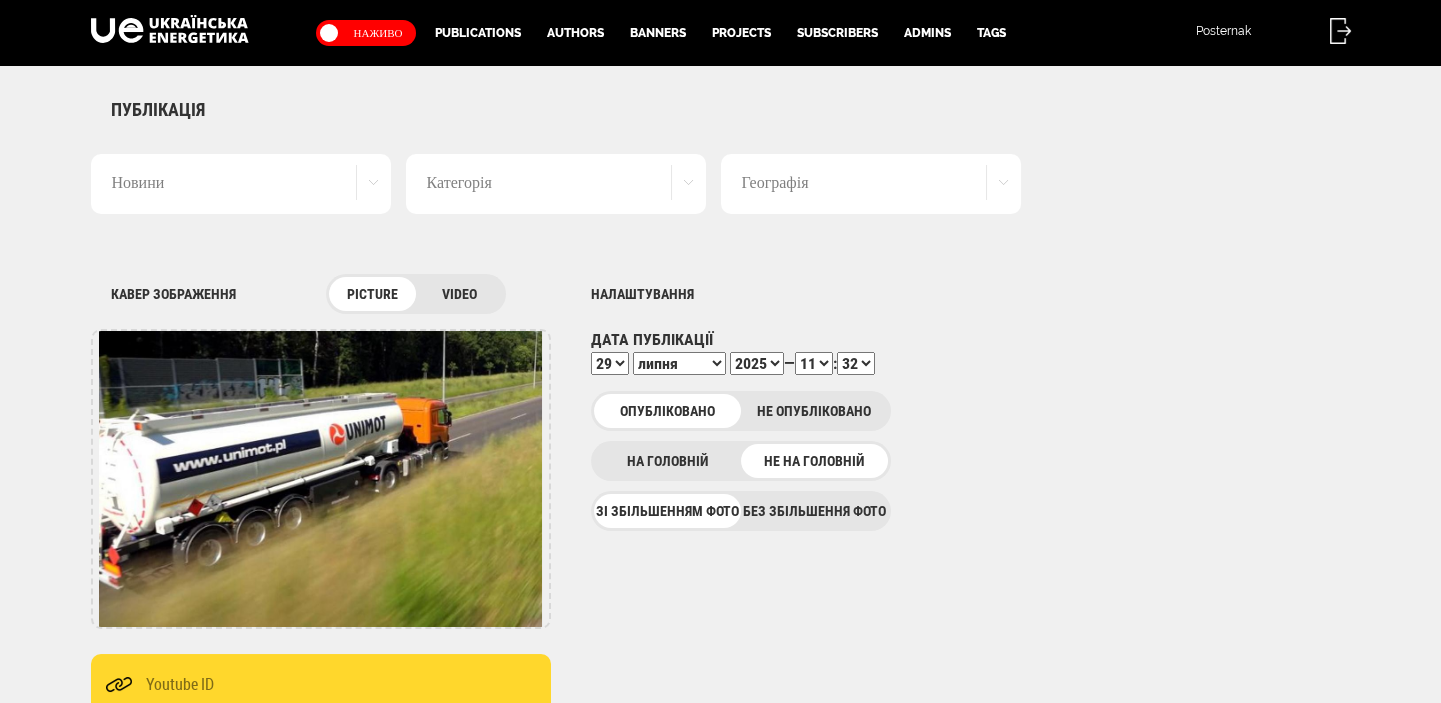 click on "Без збільшення фото" at bounding box center (814, 511) 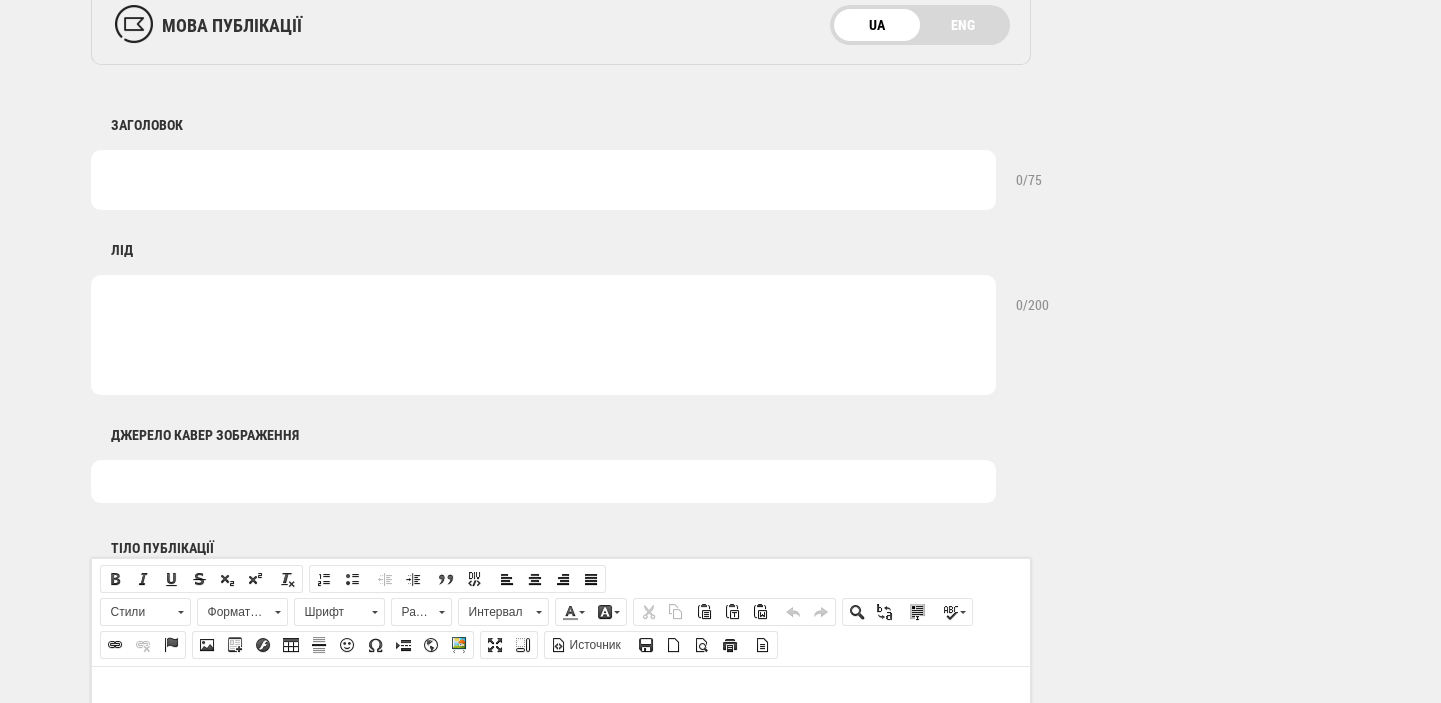scroll, scrollTop: 848, scrollLeft: 0, axis: vertical 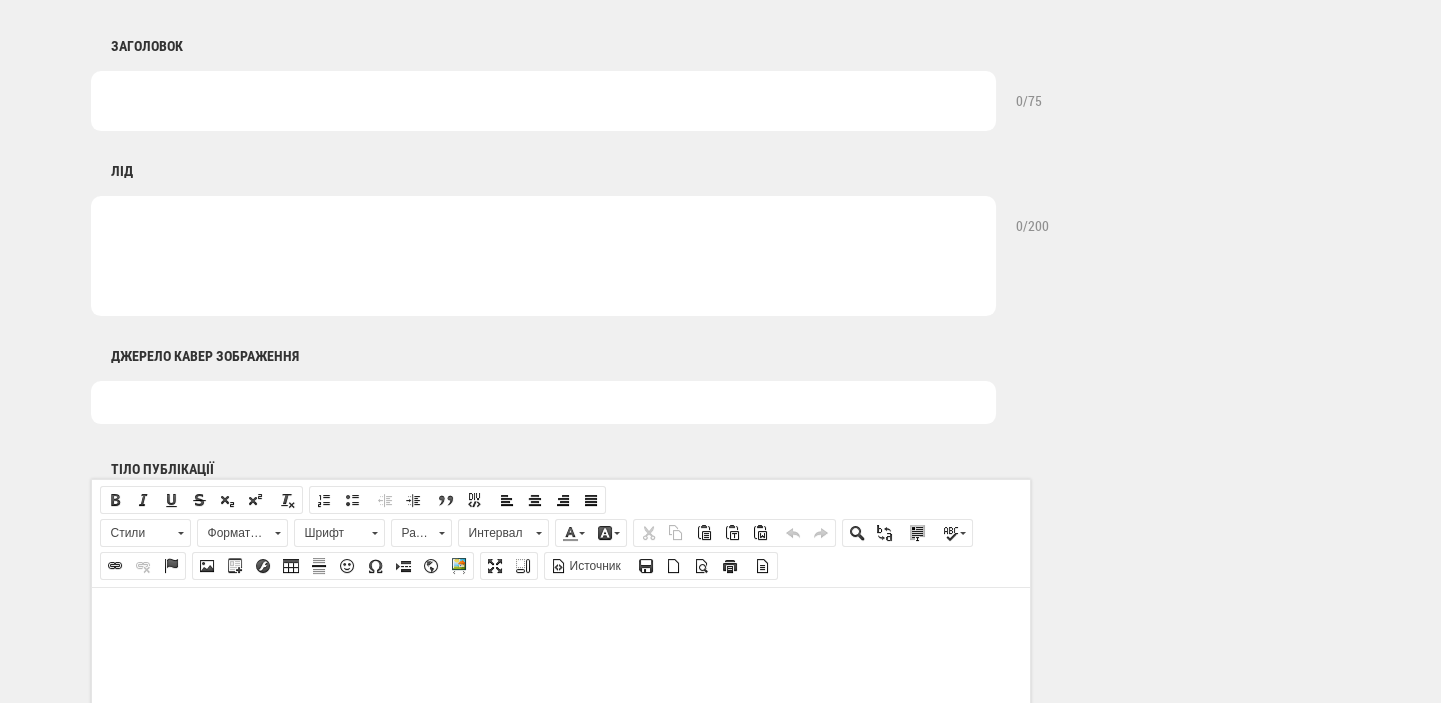 click at bounding box center [543, 402] 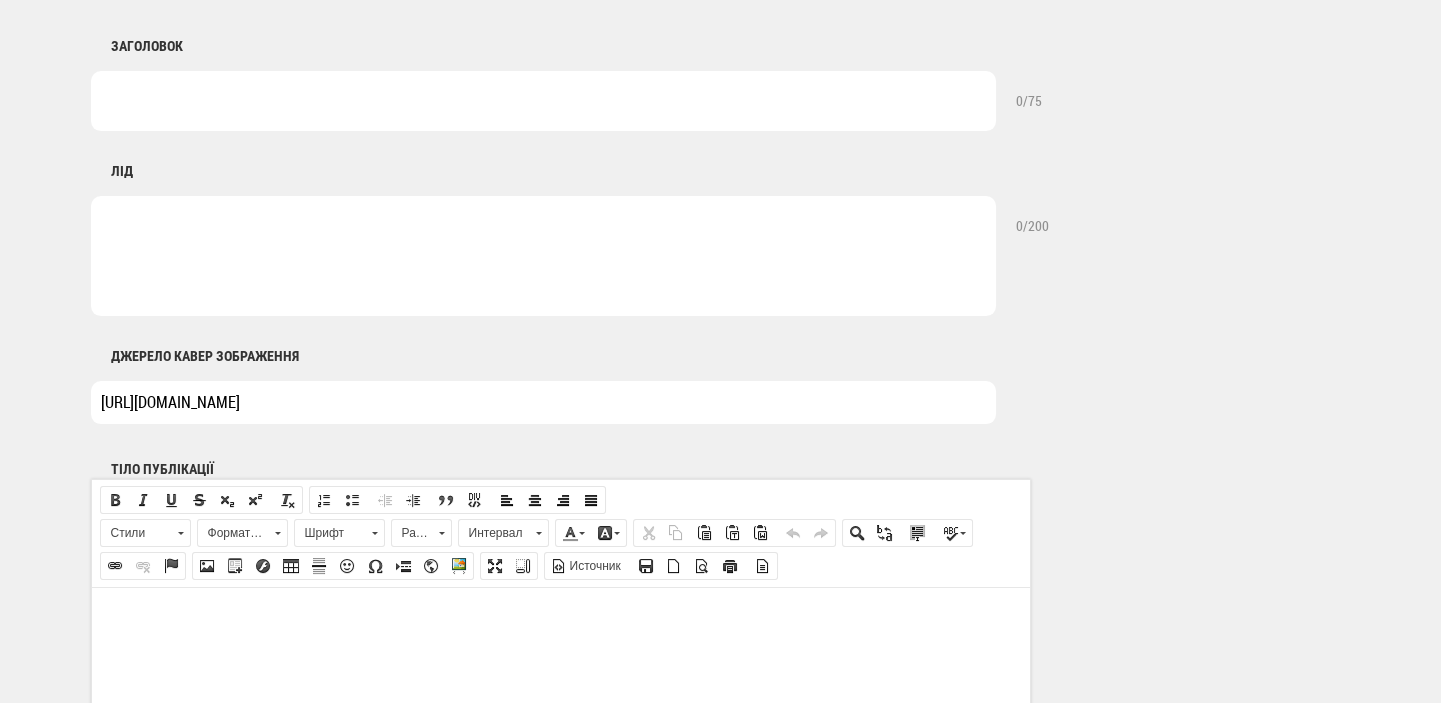 drag, startPoint x: 147, startPoint y: 400, endPoint x: 89, endPoint y: 397, distance: 58.077534 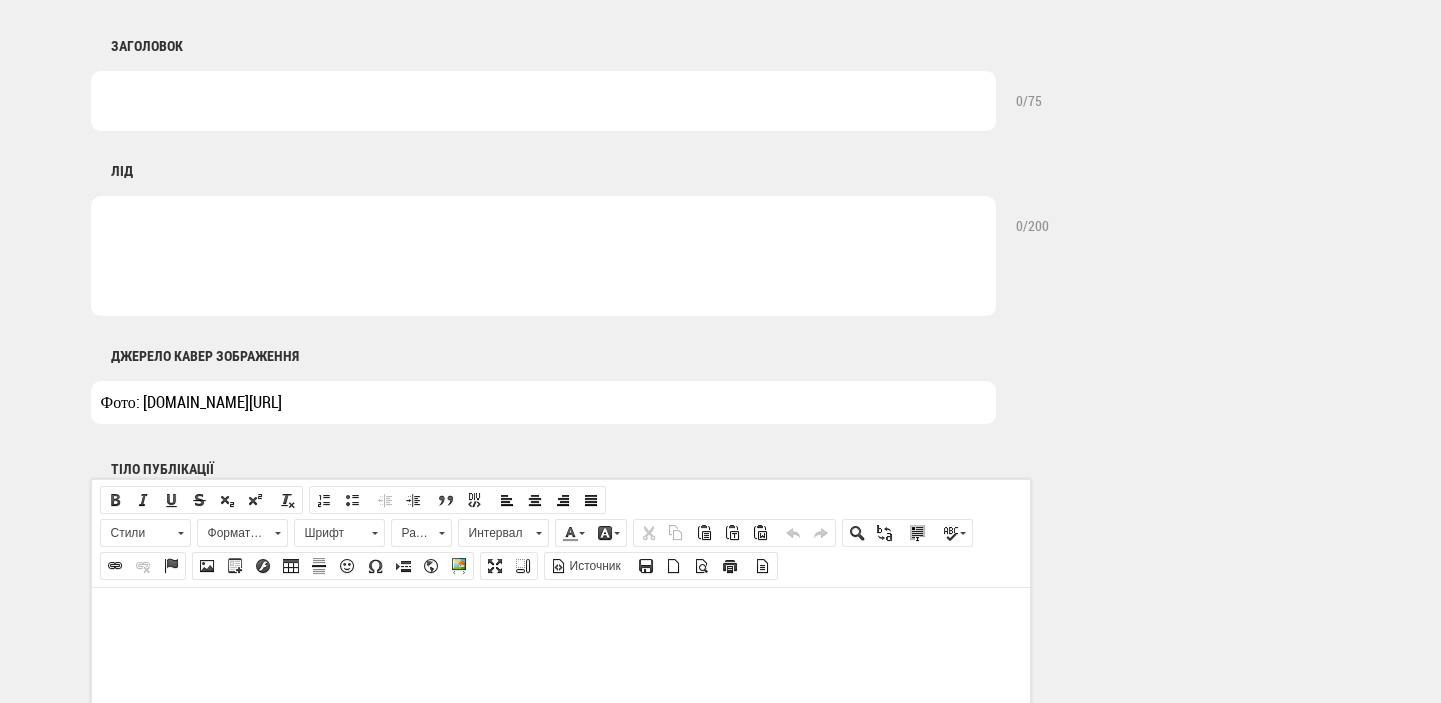 click on "Фото: unimot.pl/" at bounding box center (543, 402) 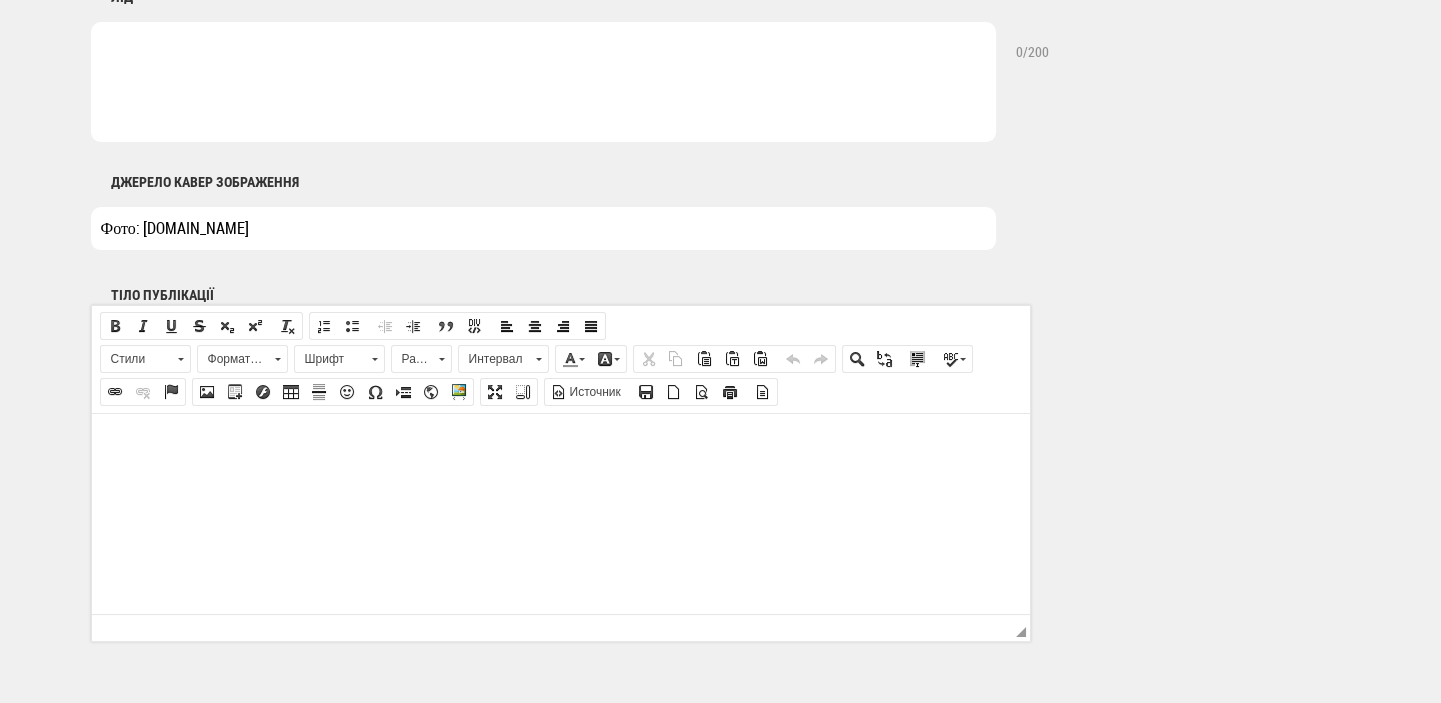 scroll, scrollTop: 1272, scrollLeft: 0, axis: vertical 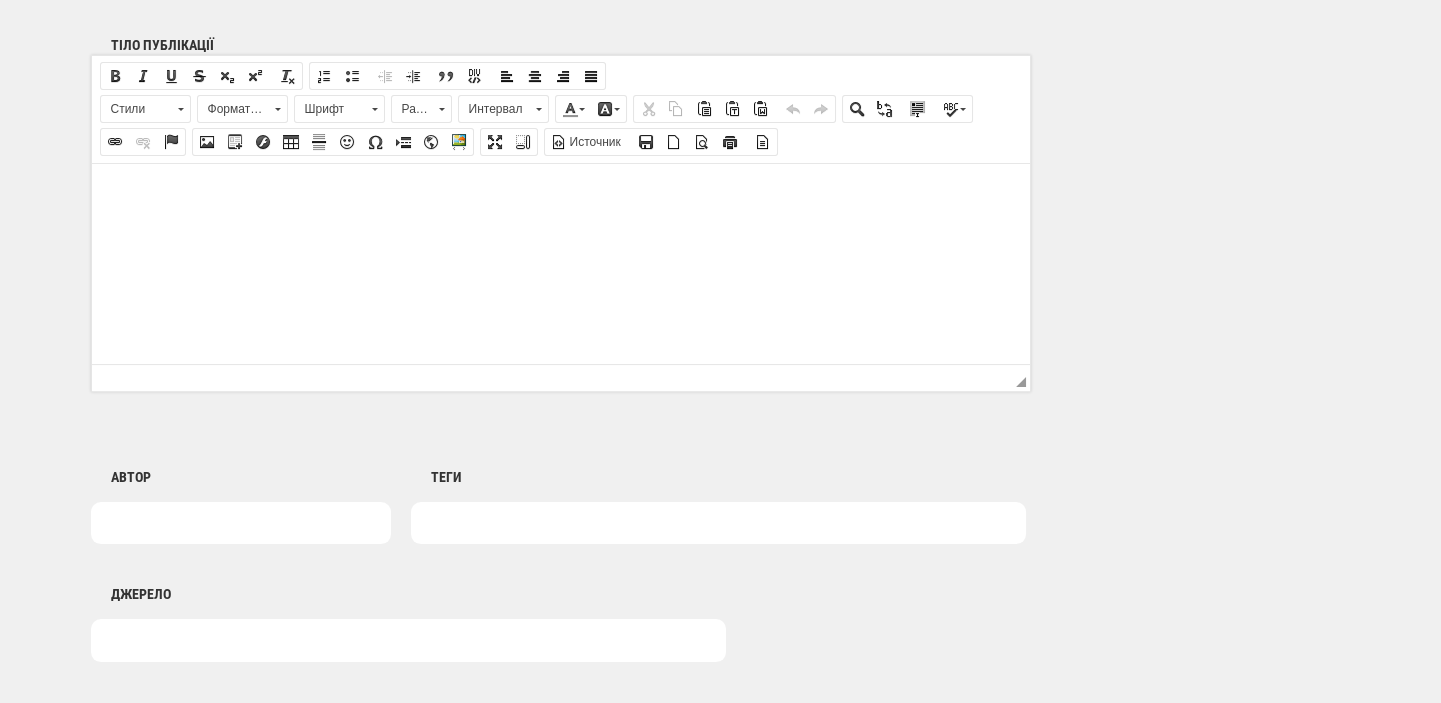 type on "Фото: unimot.pl" 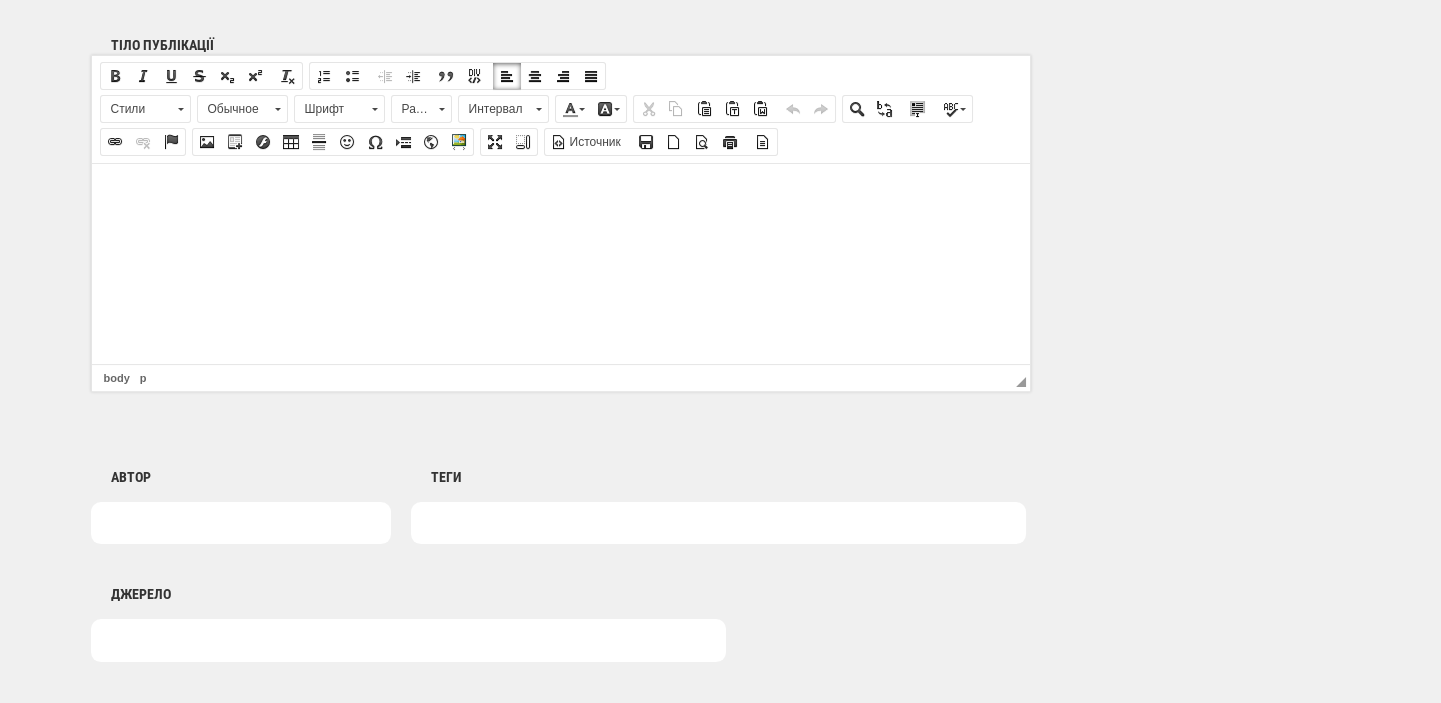 click at bounding box center [560, 193] 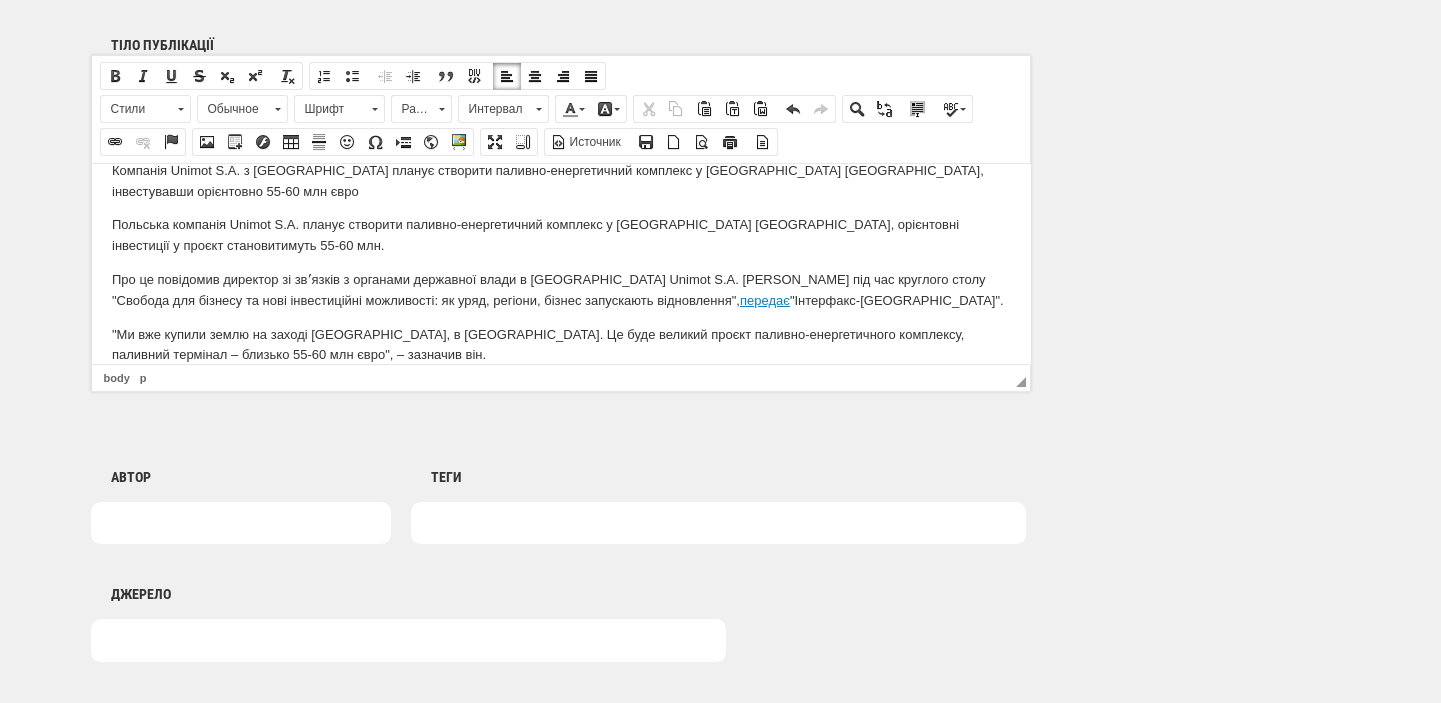 scroll, scrollTop: 0, scrollLeft: 0, axis: both 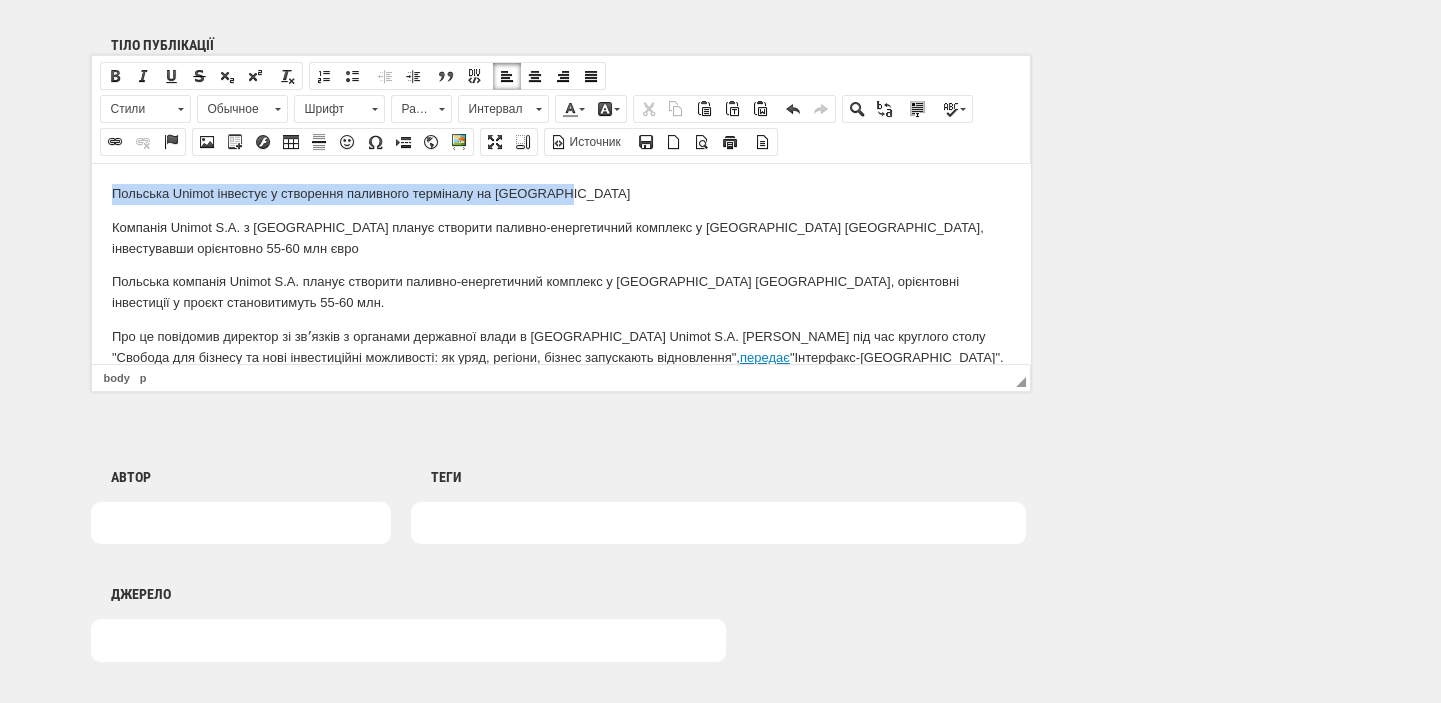 drag, startPoint x: 574, startPoint y: 194, endPoint x: 37, endPoint y: 194, distance: 537 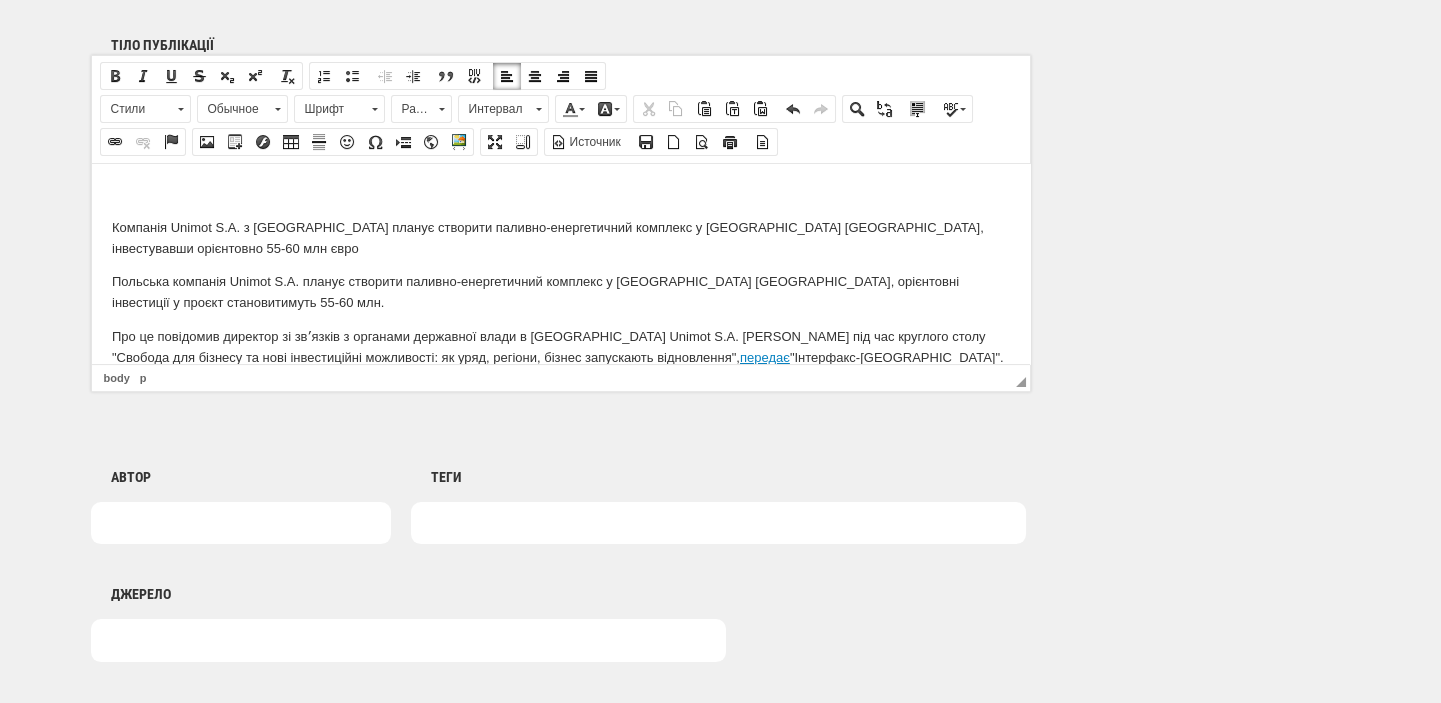 scroll, scrollTop: 636, scrollLeft: 0, axis: vertical 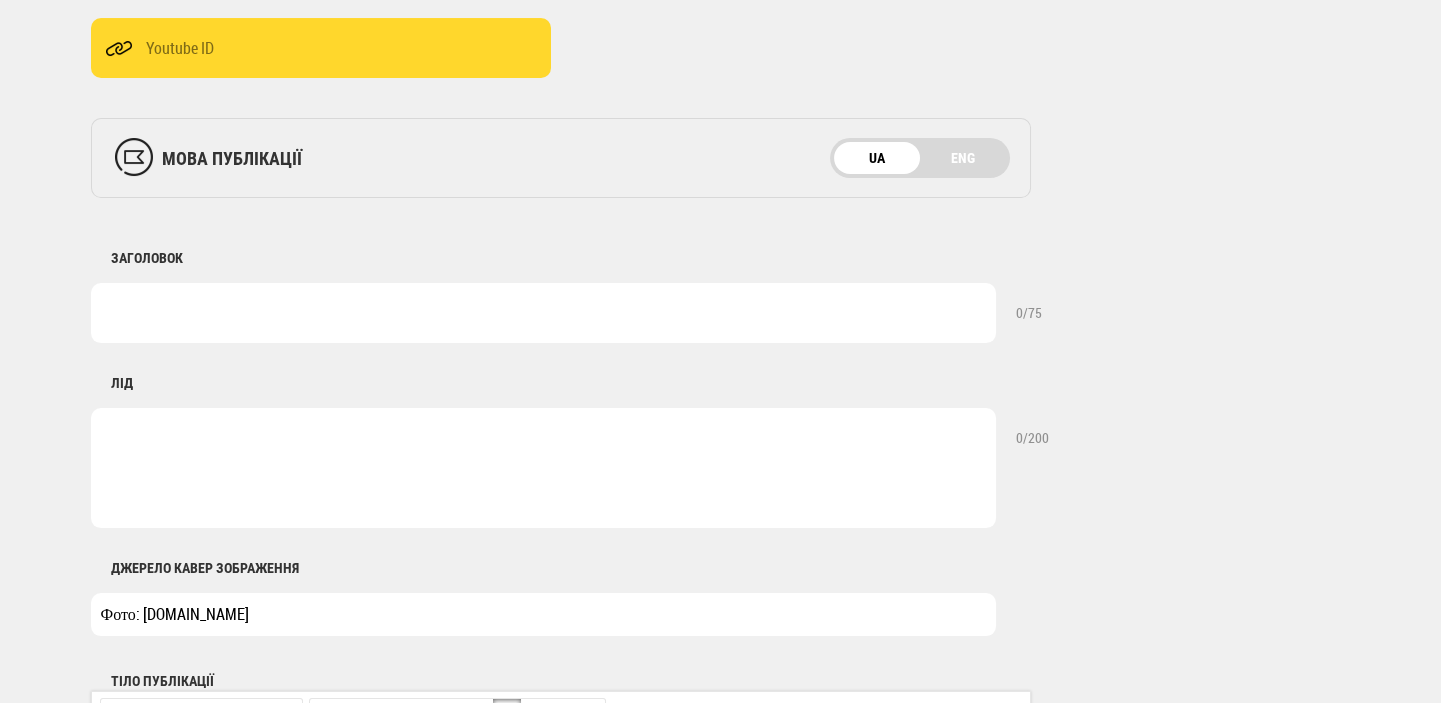 click at bounding box center (543, 313) 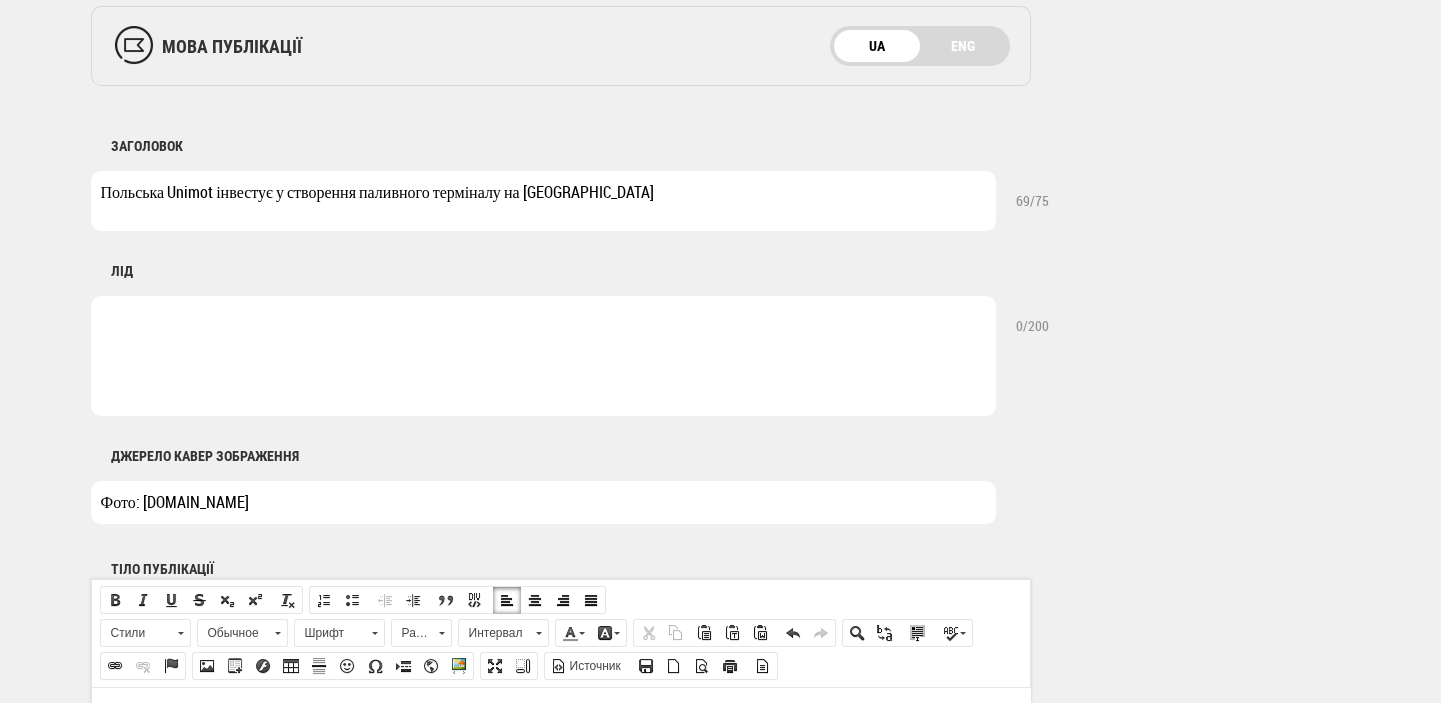 scroll, scrollTop: 1272, scrollLeft: 0, axis: vertical 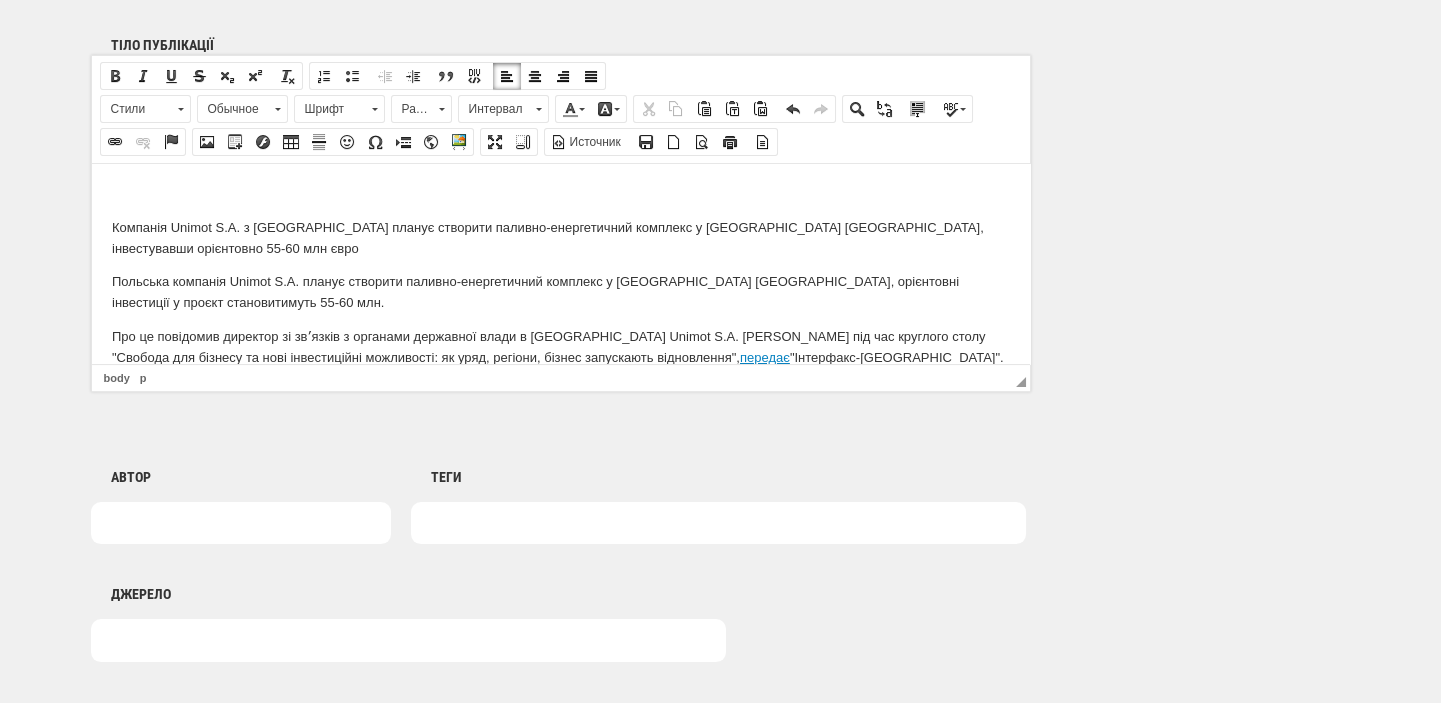 type on "Польська Unimot інвестує у створення паливного терміналу на Львівщині" 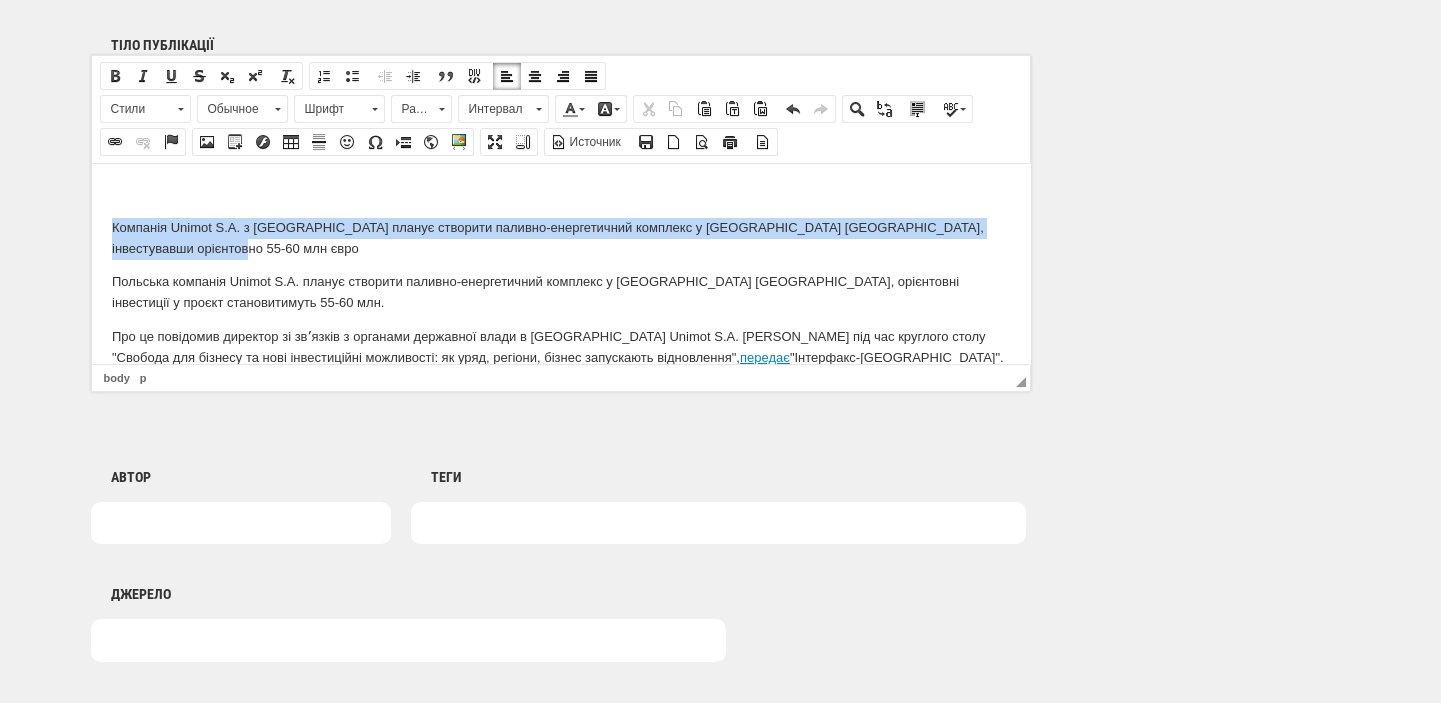 drag, startPoint x: 200, startPoint y: 245, endPoint x: 66, endPoint y: 206, distance: 139.56003 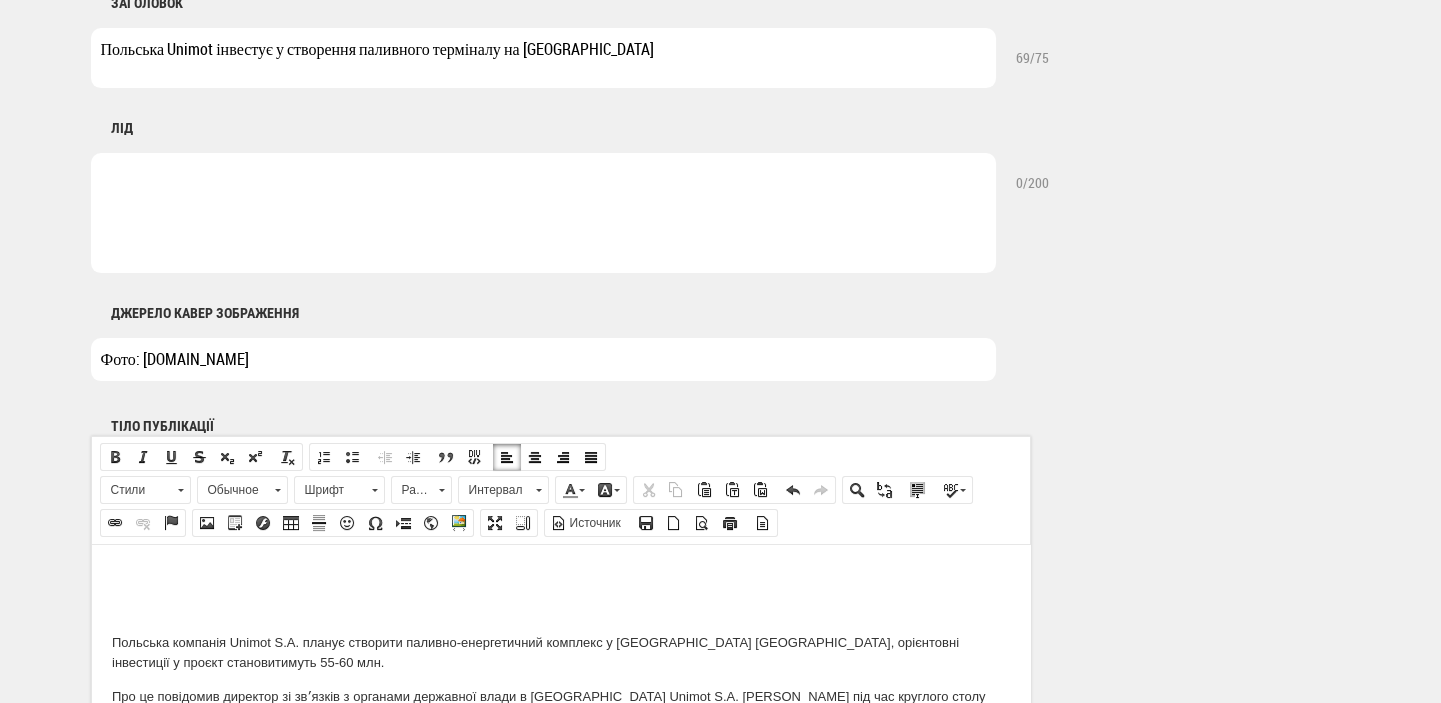 scroll, scrollTop: 848, scrollLeft: 0, axis: vertical 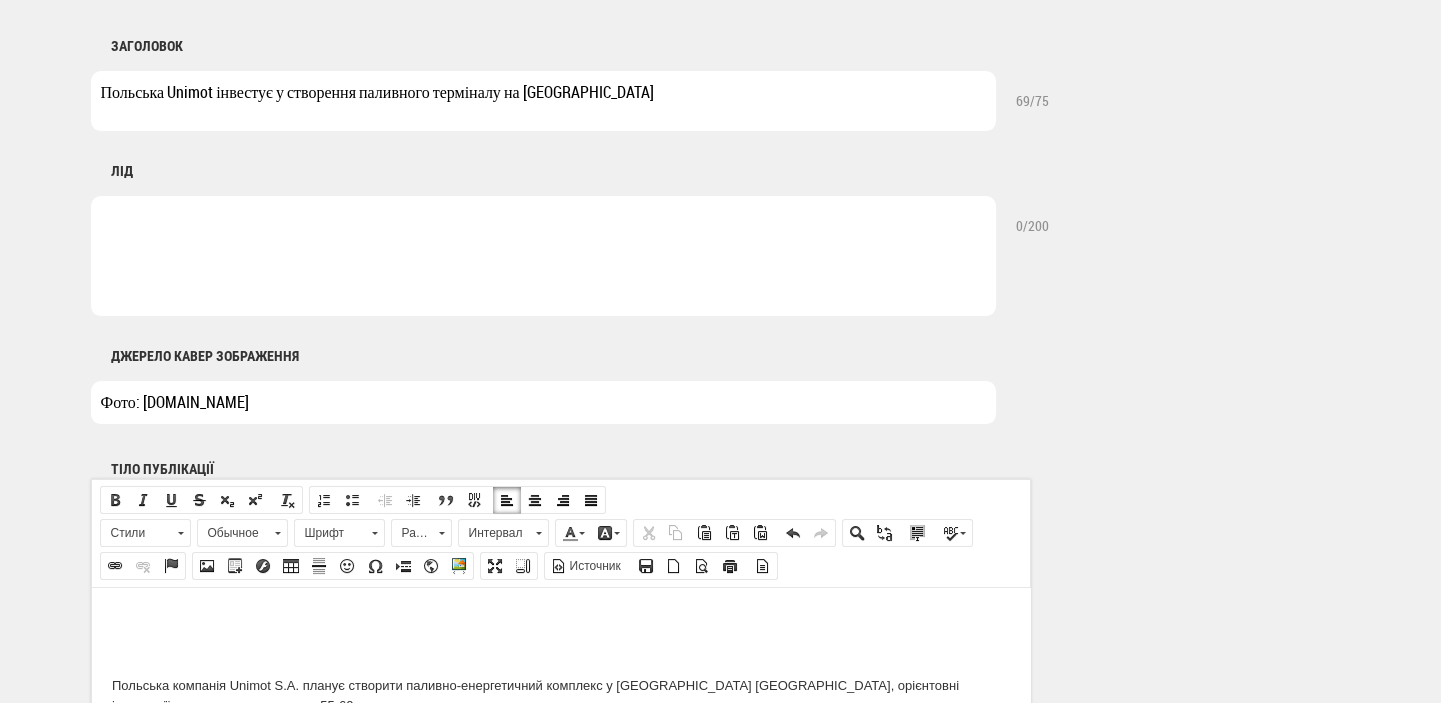 click at bounding box center [543, 256] 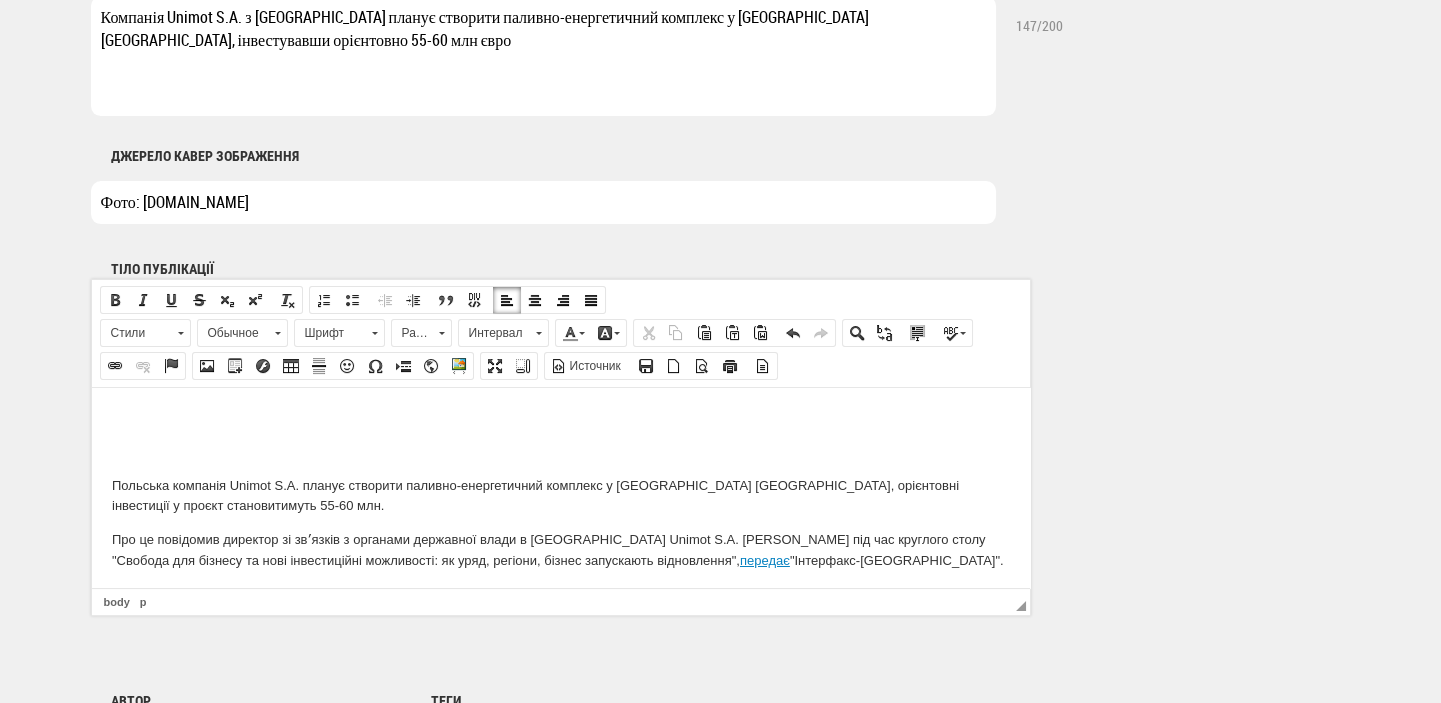 scroll, scrollTop: 1060, scrollLeft: 0, axis: vertical 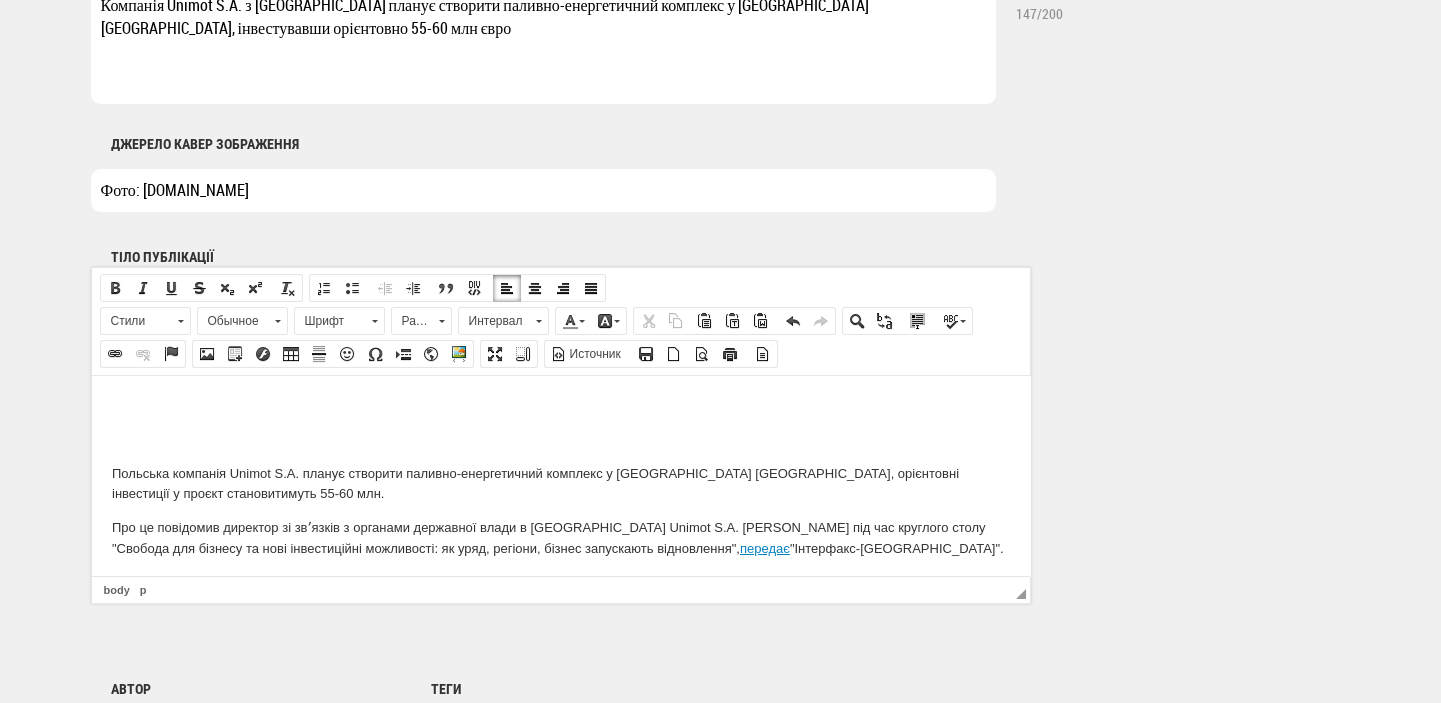 type on "Компанія Unimot S.A. з Польщі планує створити паливно-енергетичний комплекс у Мостиськах Львівськой області, інвестувавши орієнтовно 55-60 млн євро" 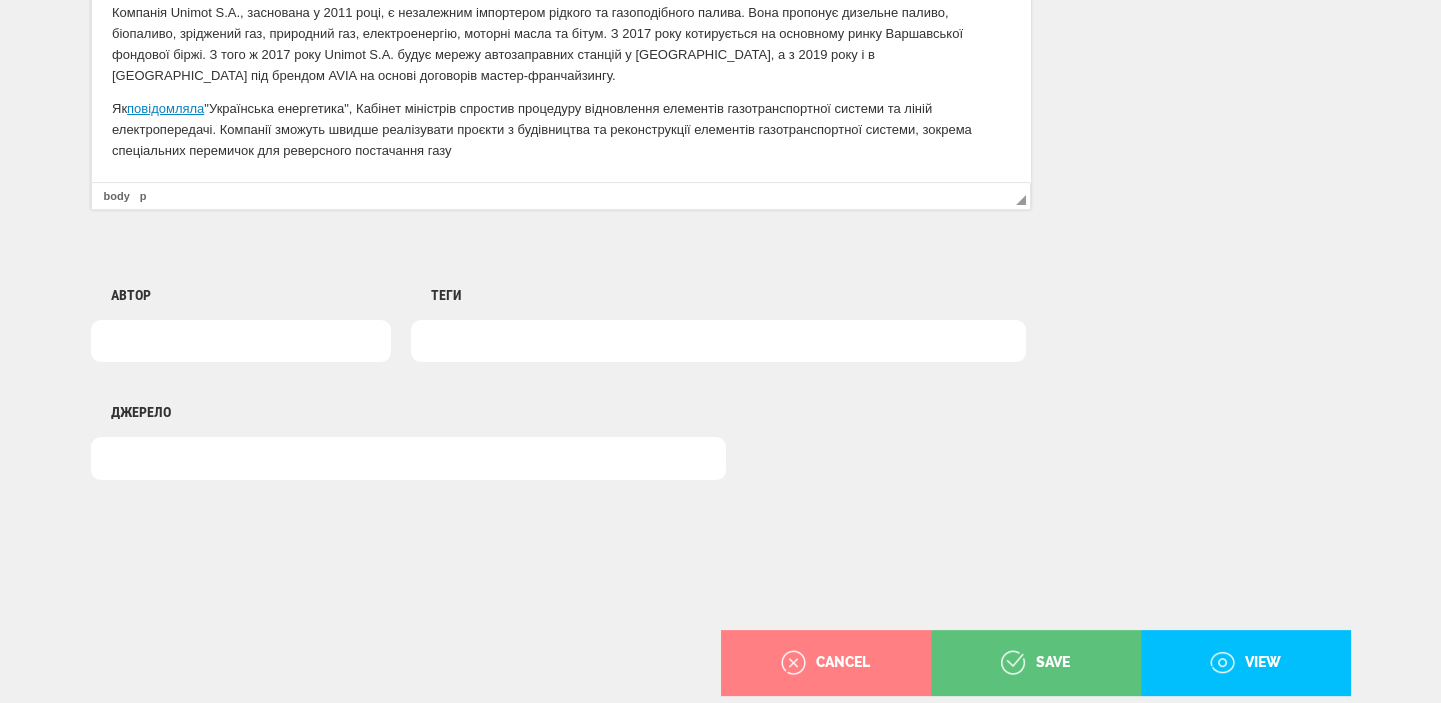 scroll, scrollTop: 1493, scrollLeft: 0, axis: vertical 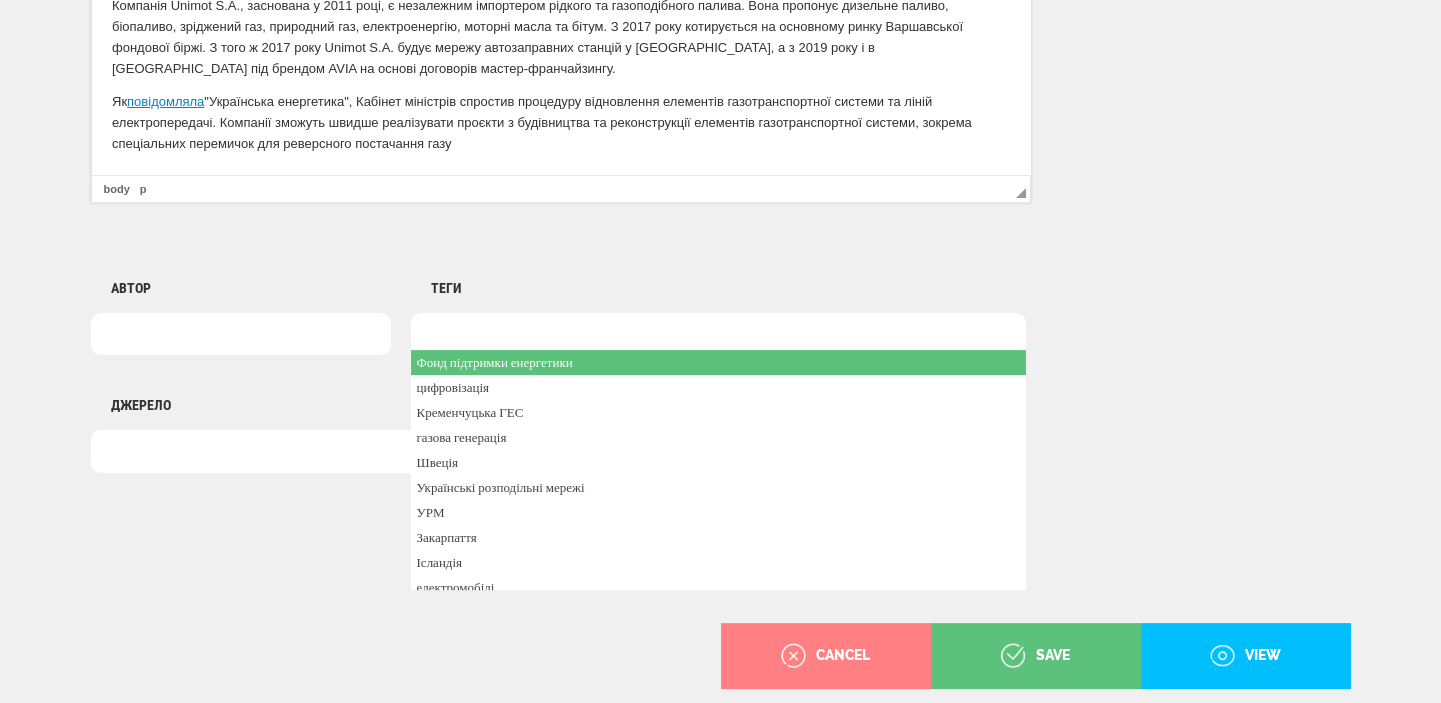 click at bounding box center (718, 334) 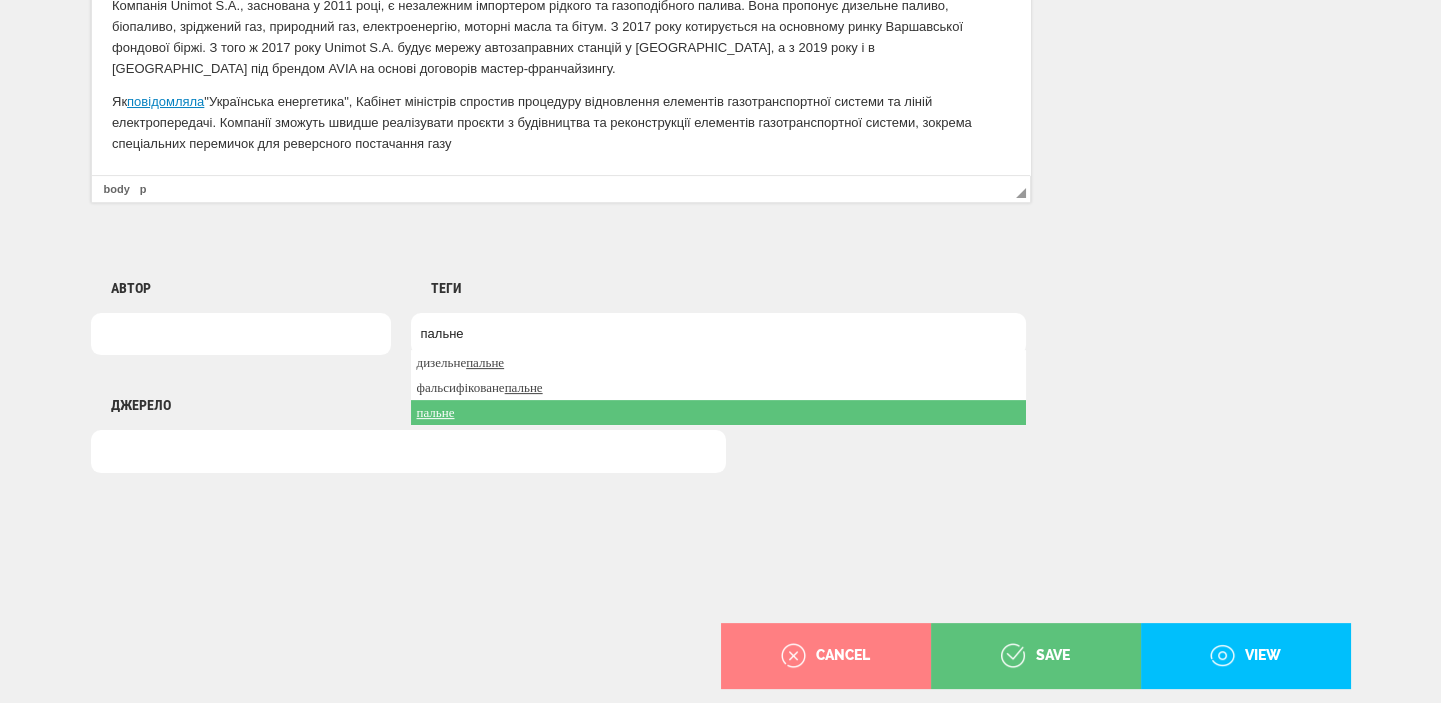 type on "пальне" 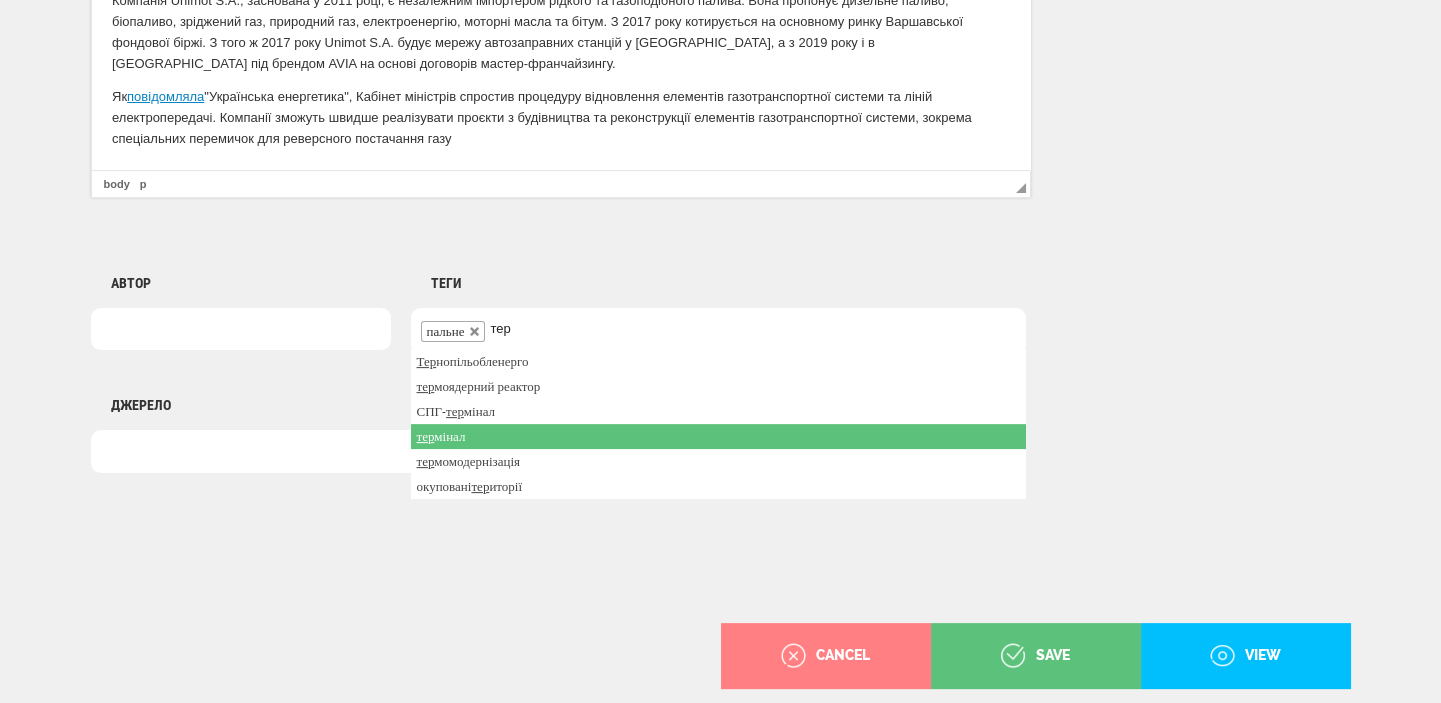 type on "тер" 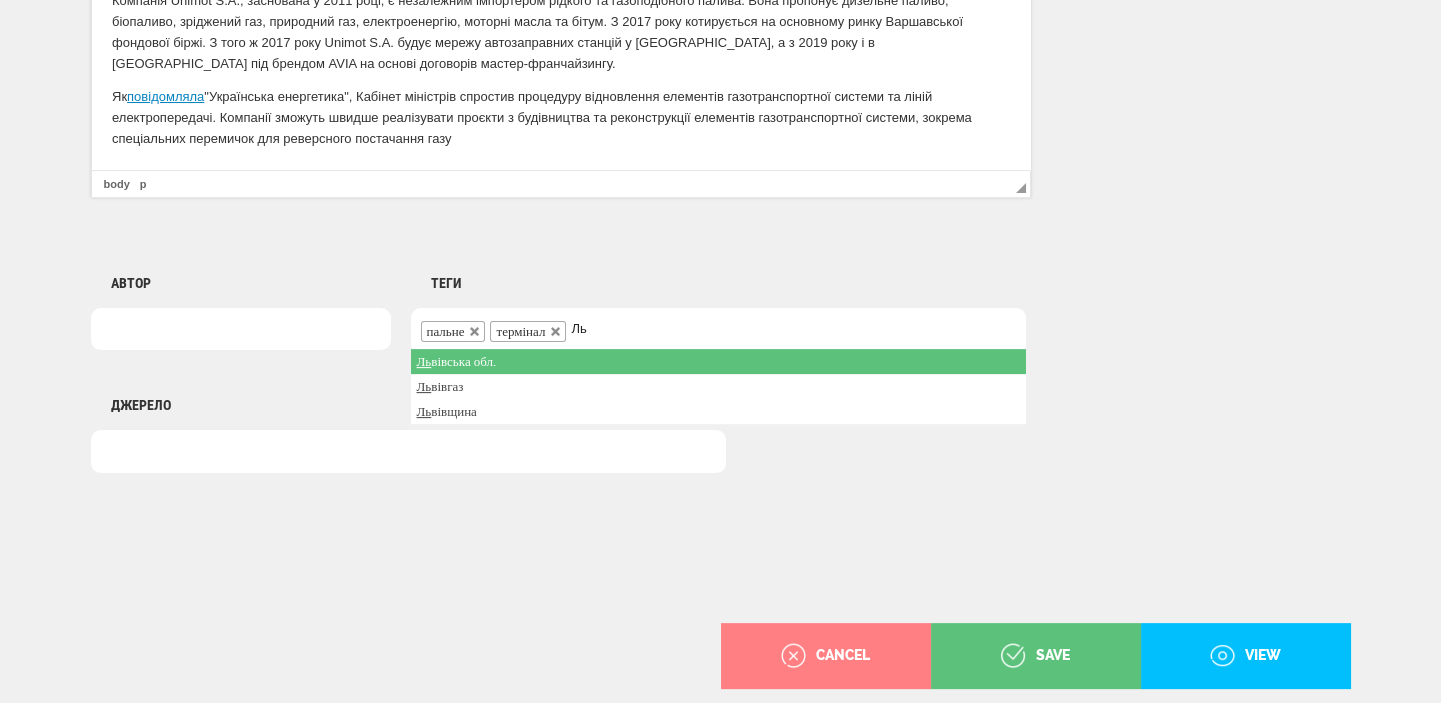 type on "Ль" 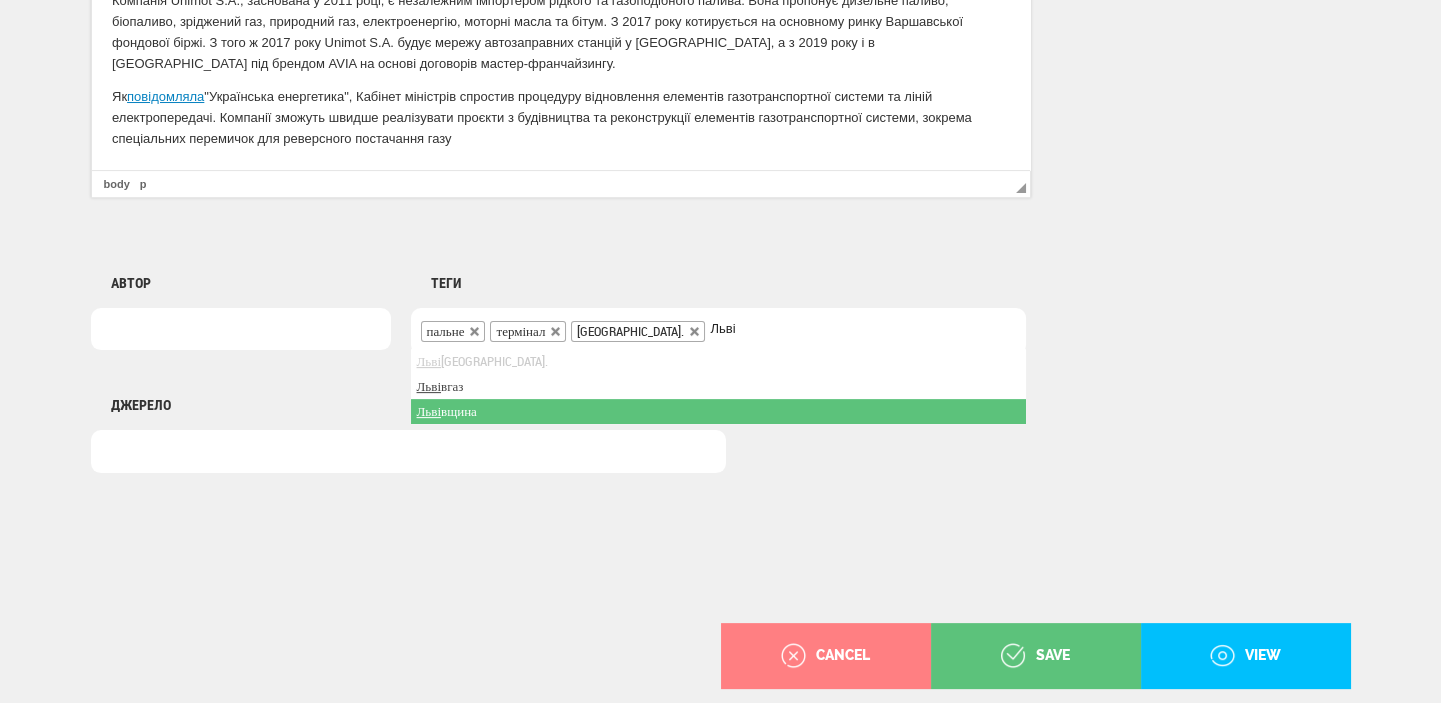type on "Льві" 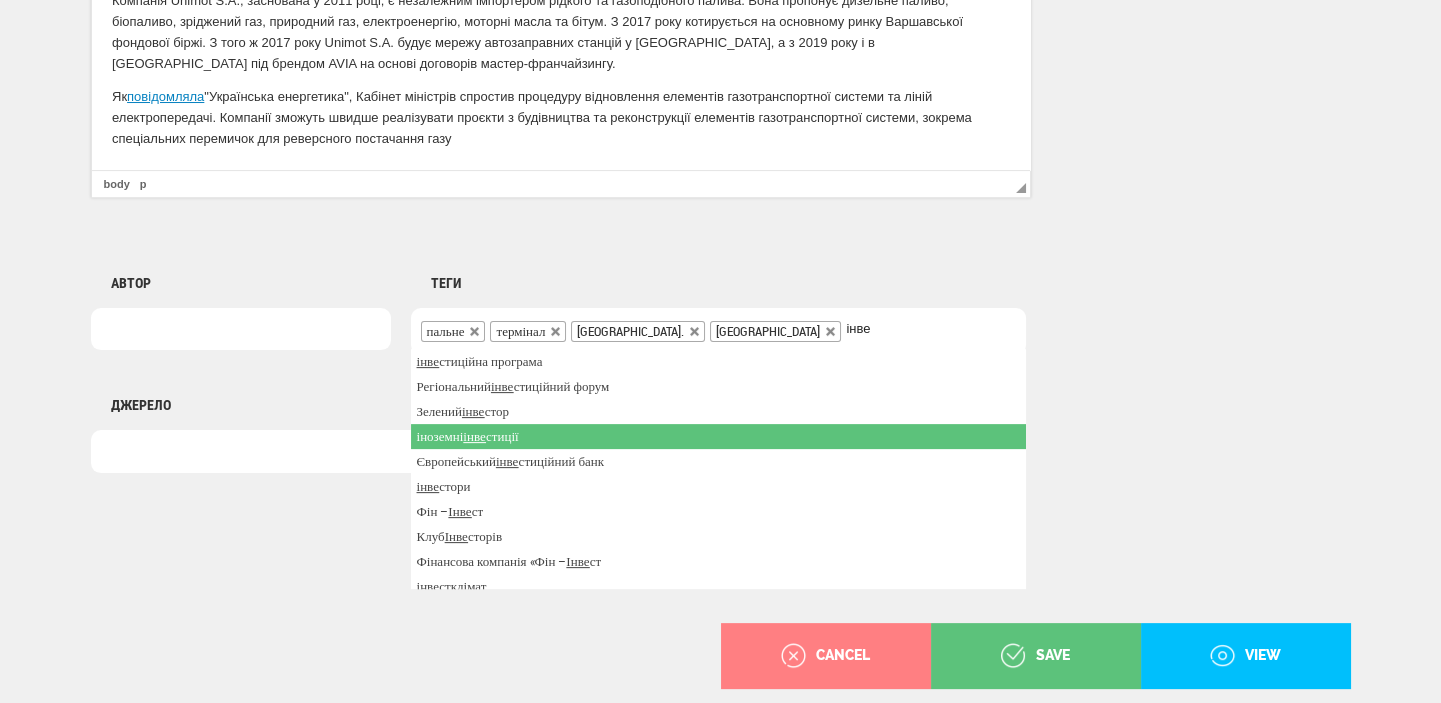 type on "інве" 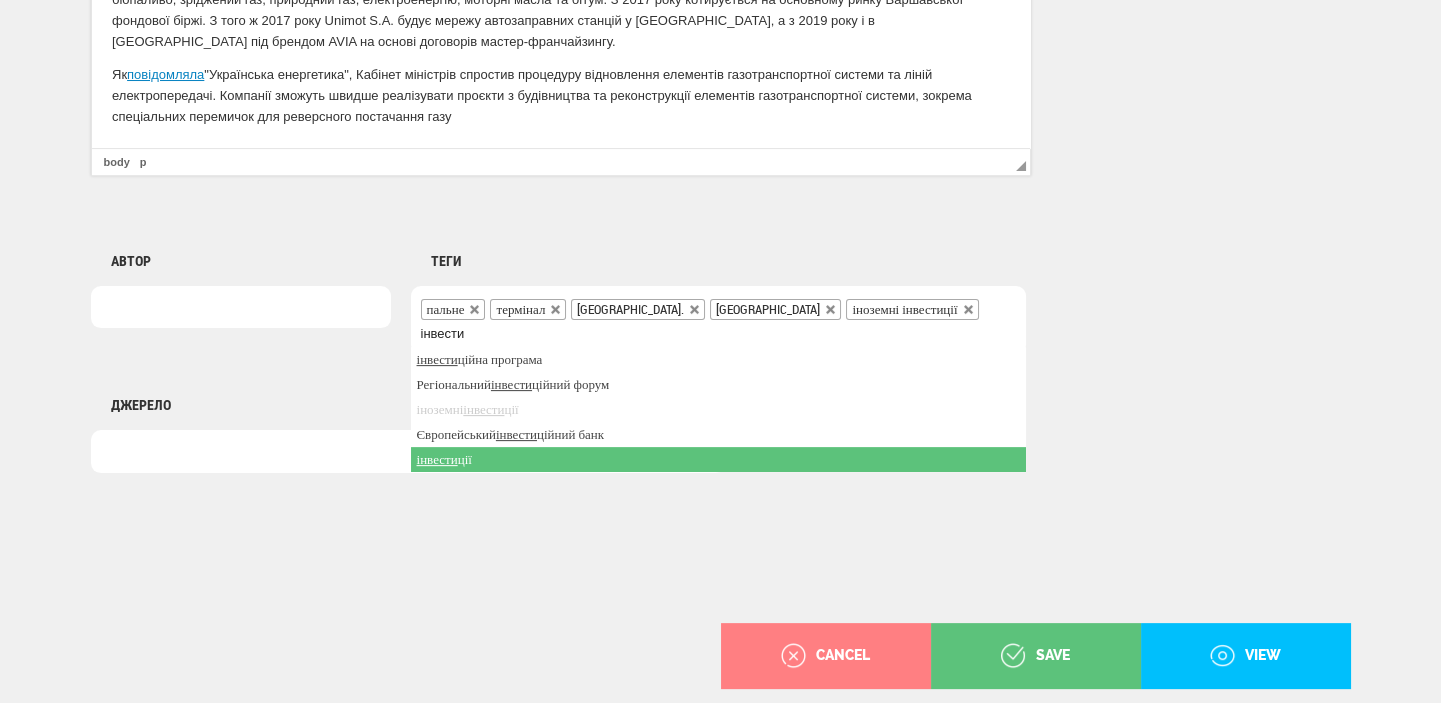 type on "інвести" 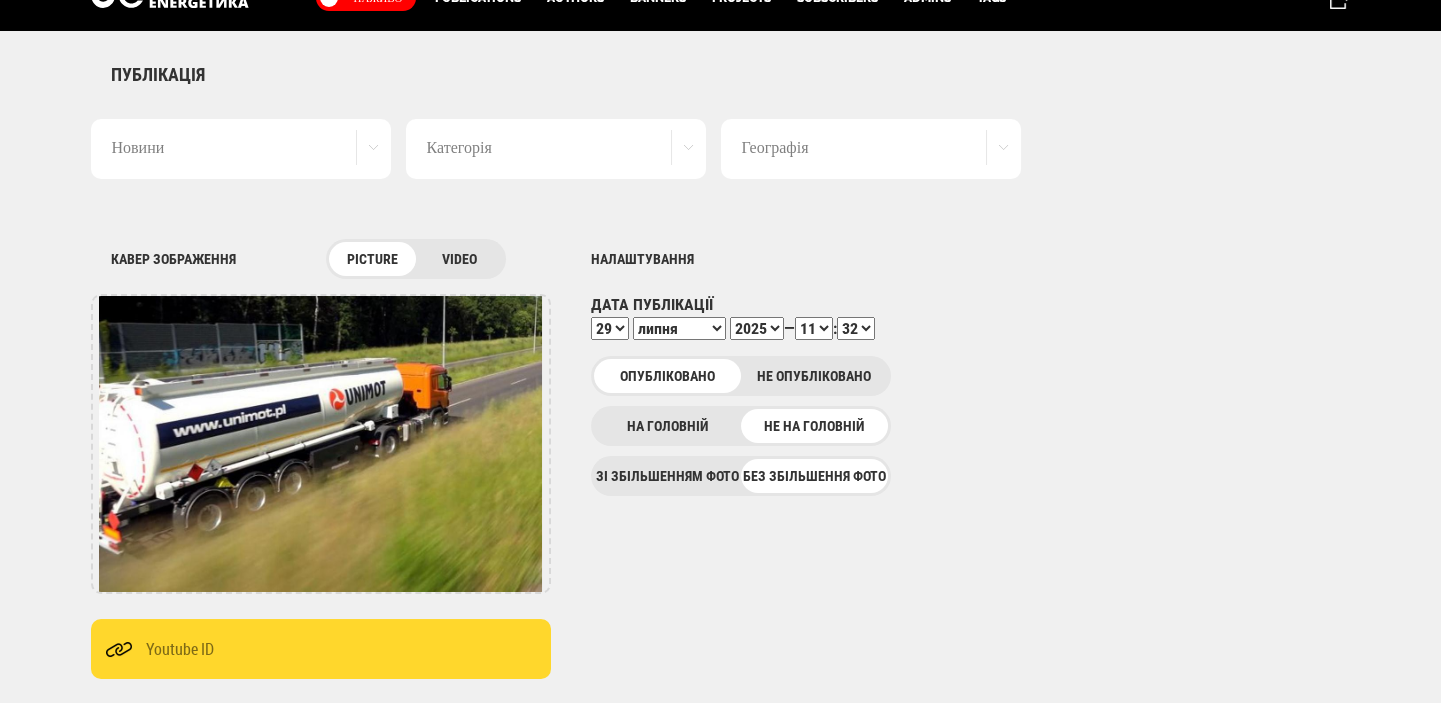 scroll, scrollTop: 0, scrollLeft: 0, axis: both 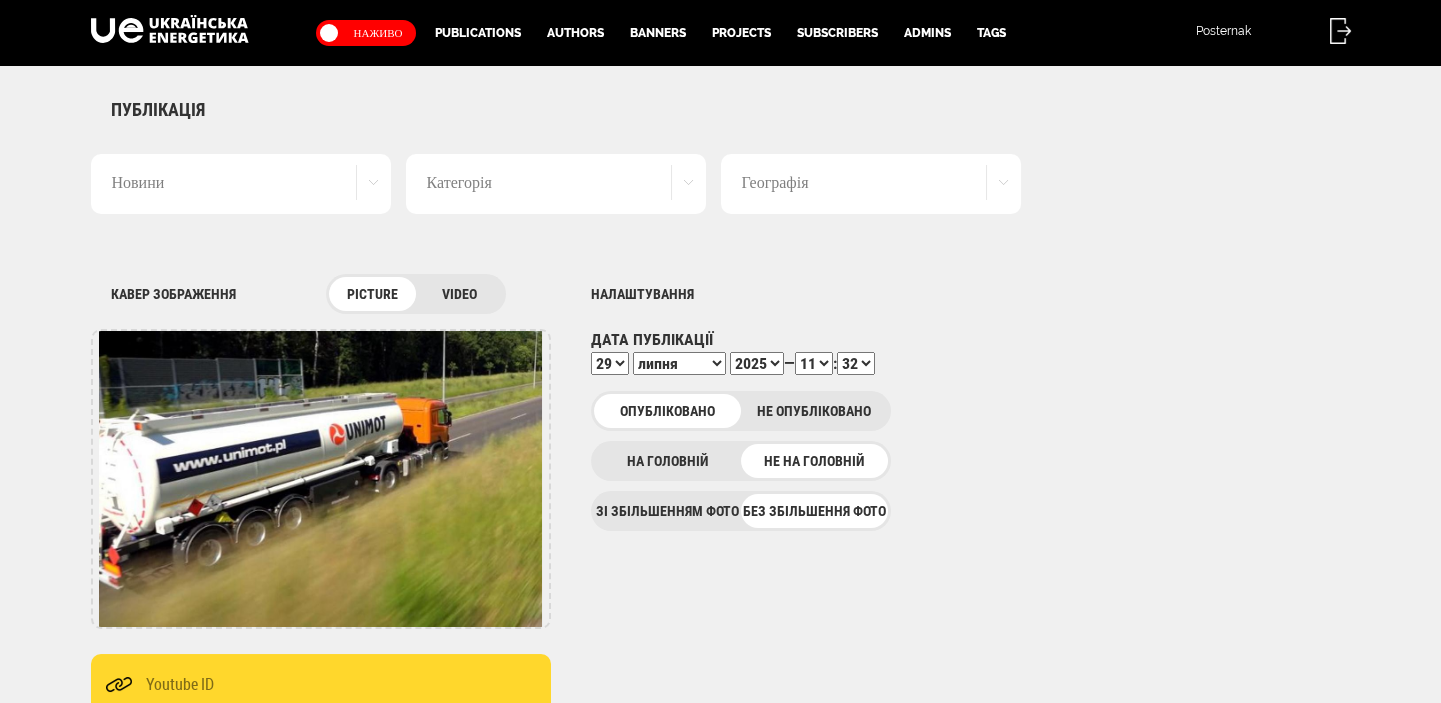 click on "00
01
02
03
04
05
06
07
08
09
10
11
12
13
14
15
16
17
18
19
20
21
22
23
24
25
26
27
28
29
30
31
32
33
34
35
36
37
38
39
40
41
42
43
44
45
46
47
48
49
50
51
52
53
54
55
56
57
58
59" at bounding box center (856, 363) 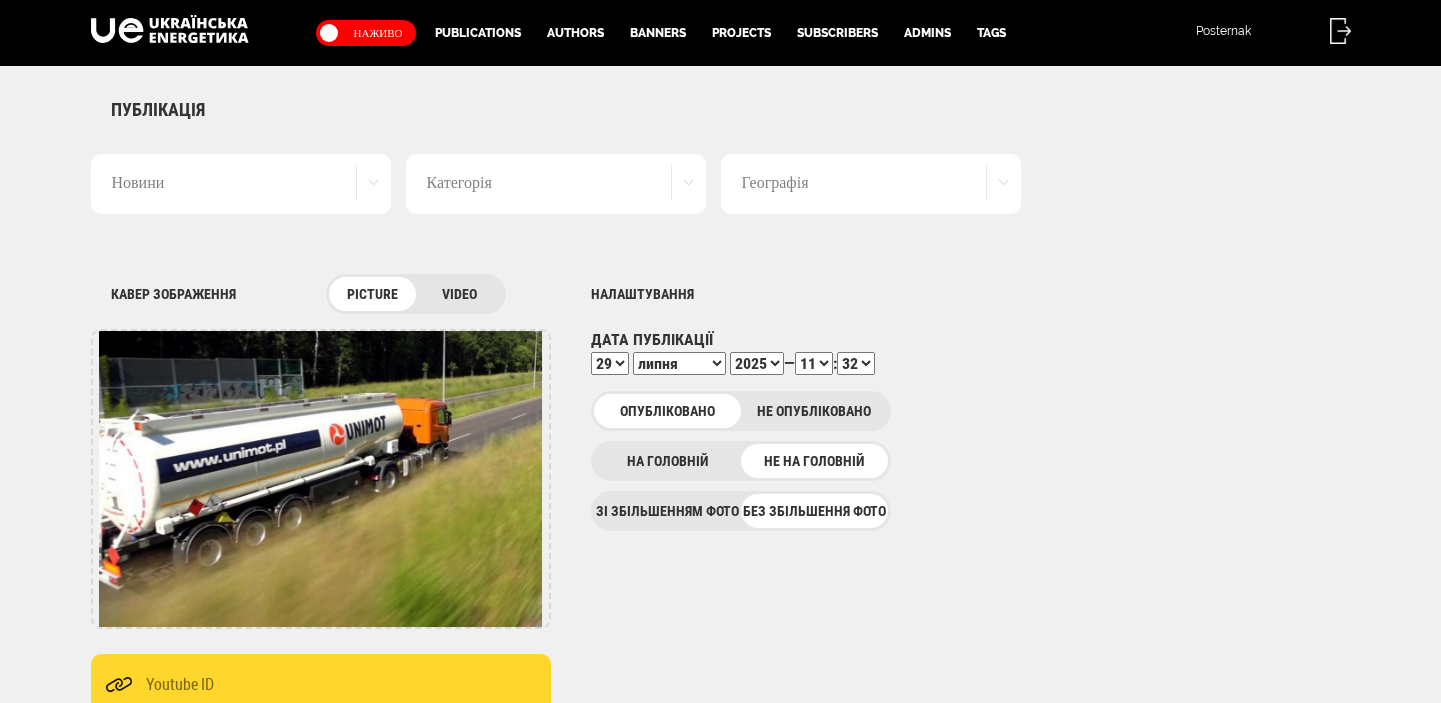 select on "36" 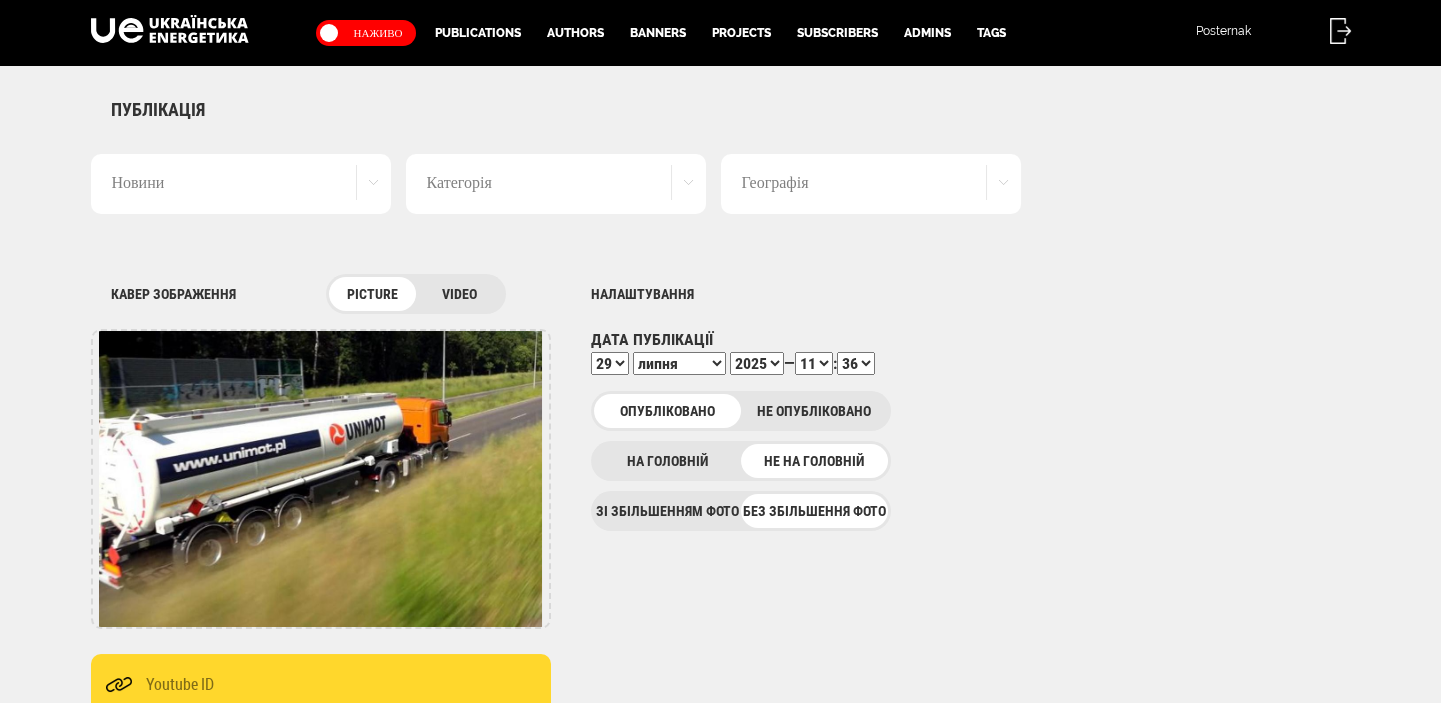 click on "00
01
02
03
04
05
06
07
08
09
10
11
12
13
14
15
16
17
18
19
20
21
22
23
24
25
26
27
28
29
30
31
32
33
34
35
36
37
38
39
40
41
42
43
44
45
46
47
48
49
50
51
52
53
54
55
56
57
58
59" at bounding box center (856, 363) 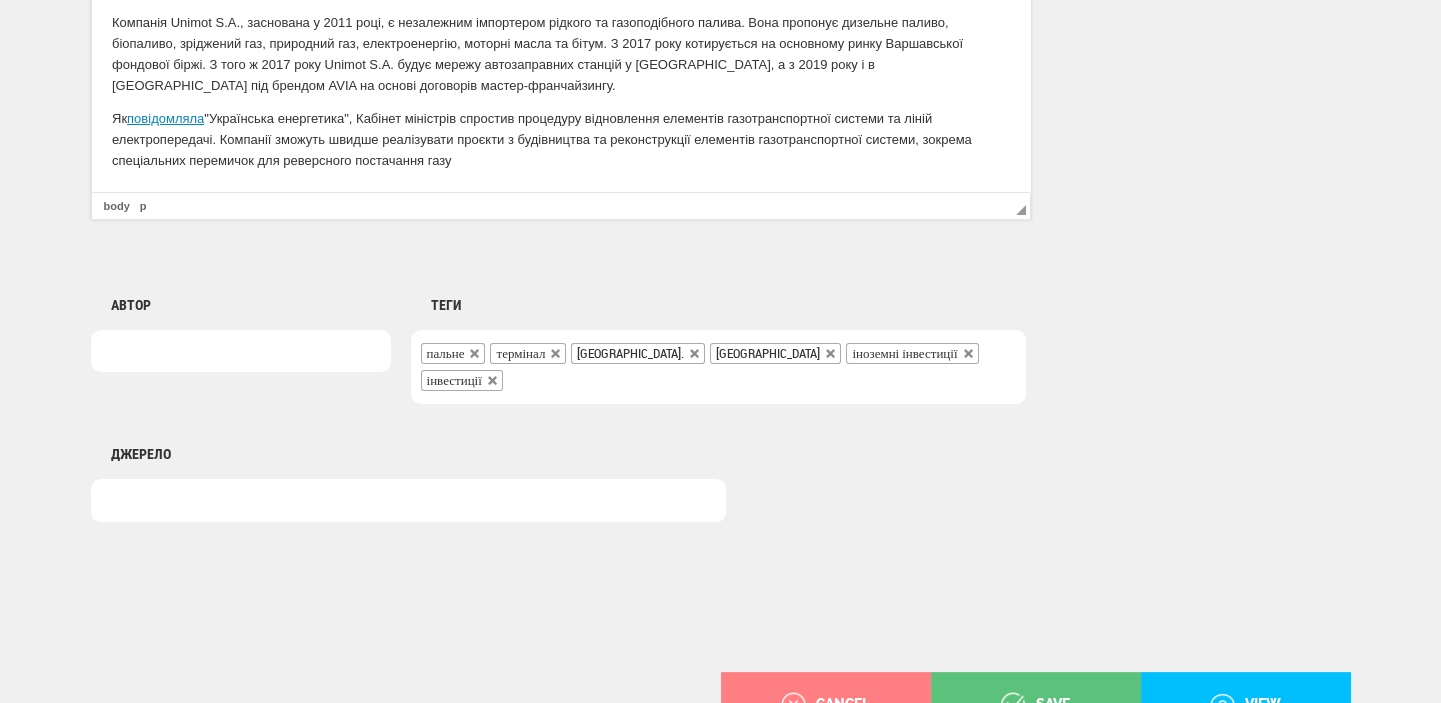 scroll, scrollTop: 1520, scrollLeft: 0, axis: vertical 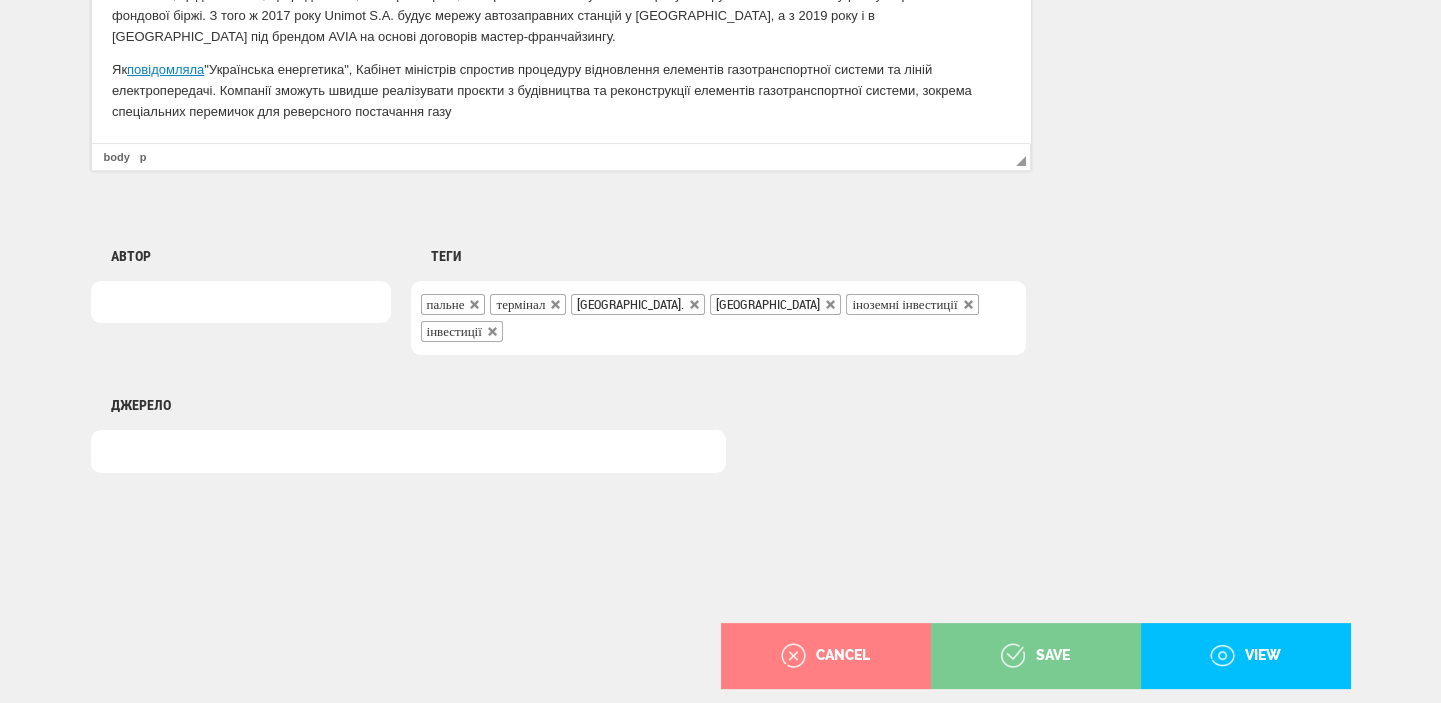 click on "save" at bounding box center (1036, 656) 